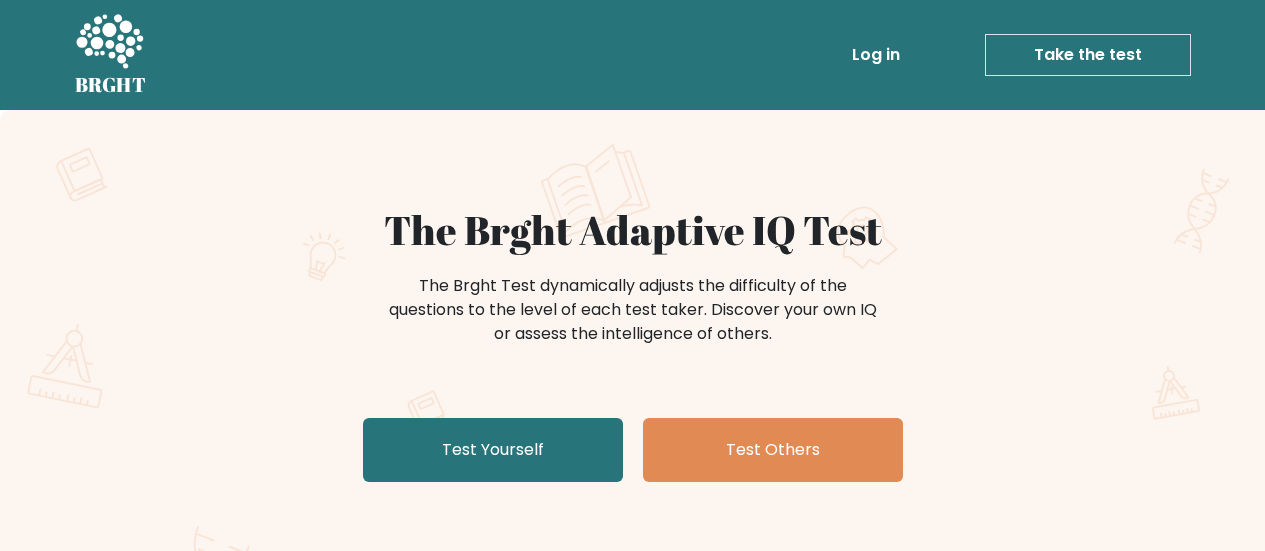 scroll, scrollTop: 0, scrollLeft: 0, axis: both 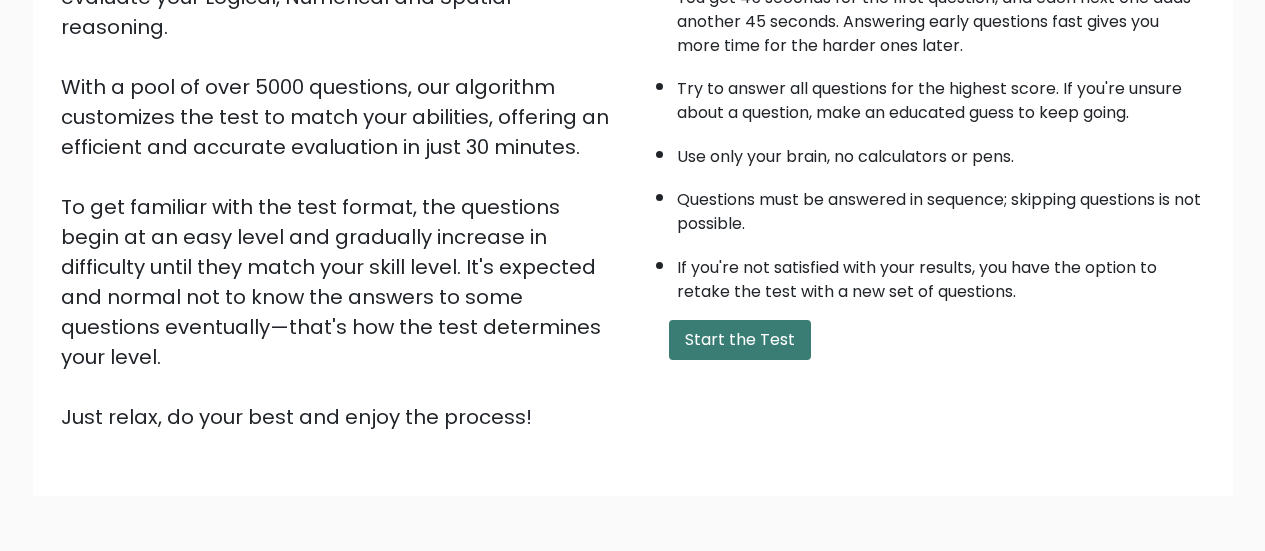 click on "Start the Test" at bounding box center (740, 340) 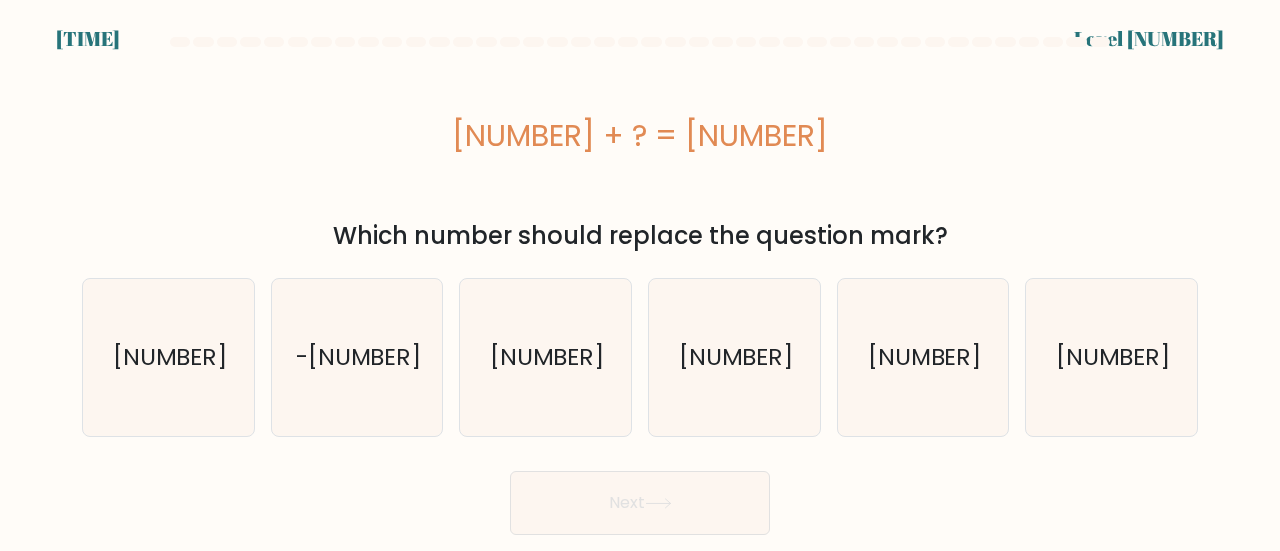 scroll, scrollTop: 0, scrollLeft: 0, axis: both 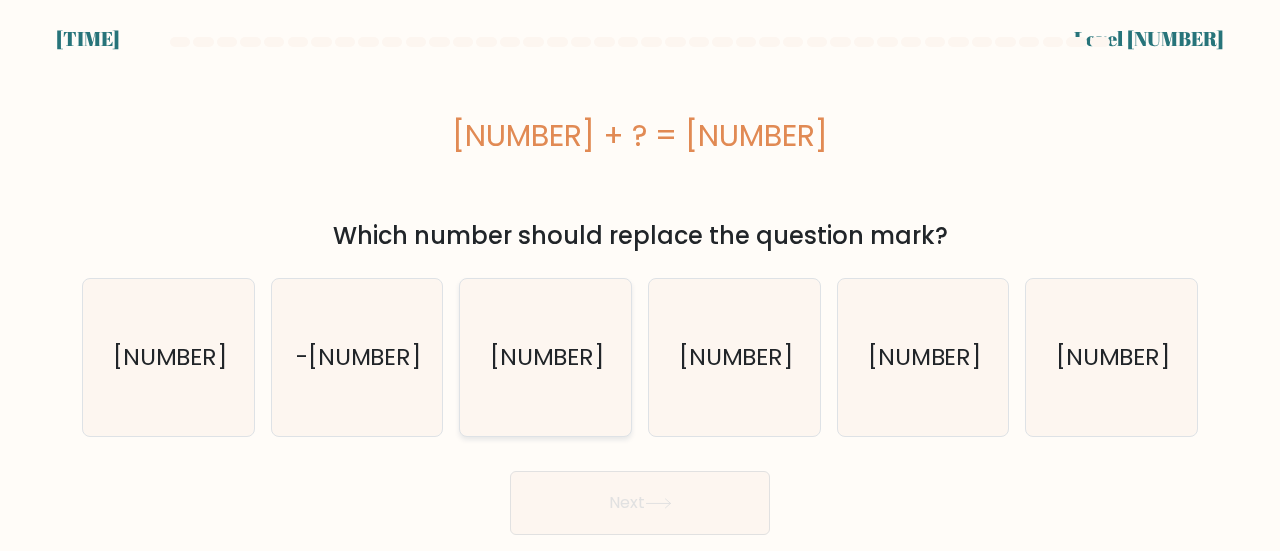 click on "[NUMBER]" at bounding box center (545, 357) 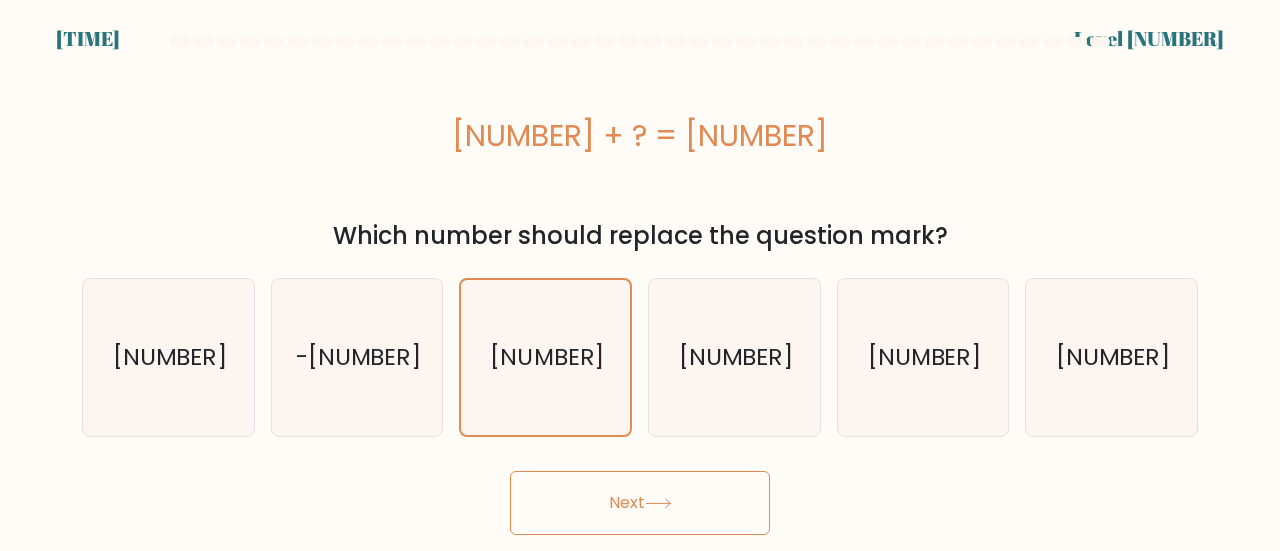 click on "Next" at bounding box center [640, 503] 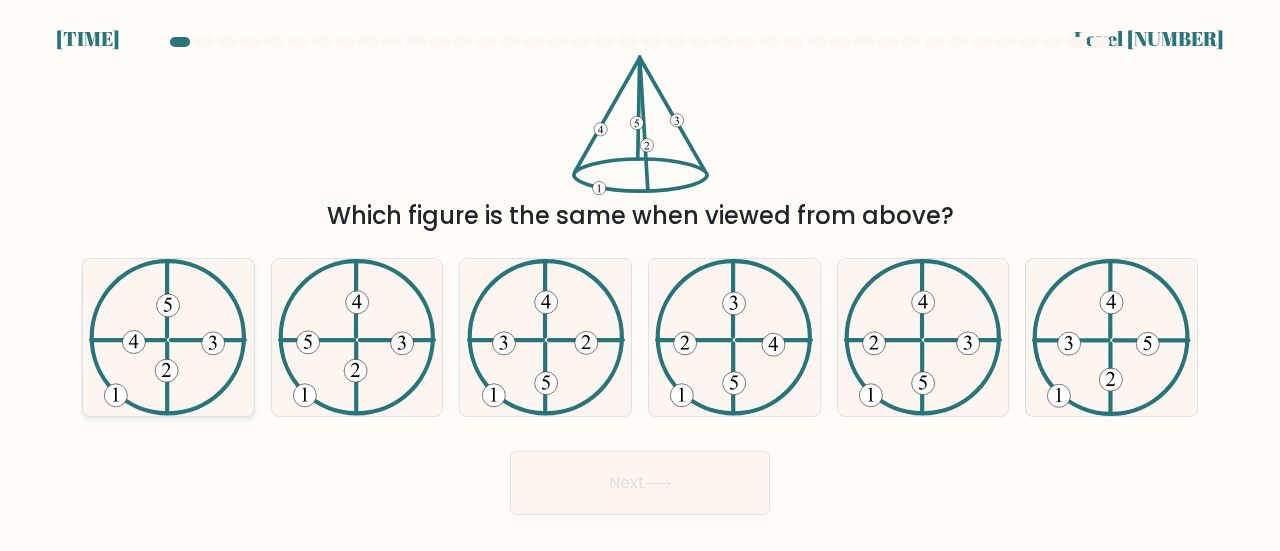 click at bounding box center [168, 337] 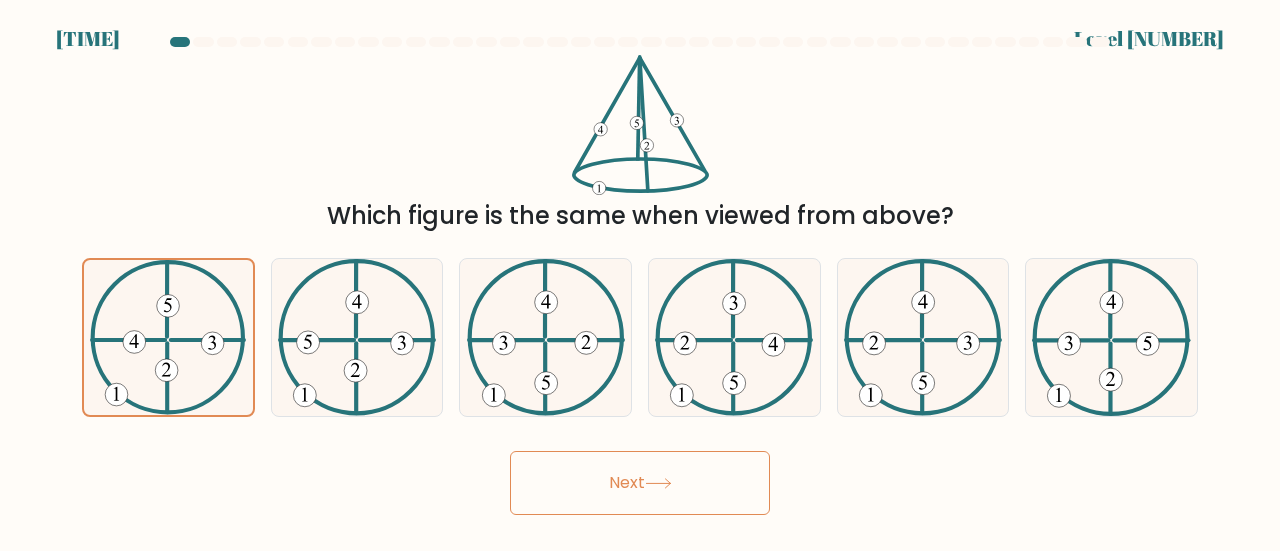 click on "Next" at bounding box center (640, 483) 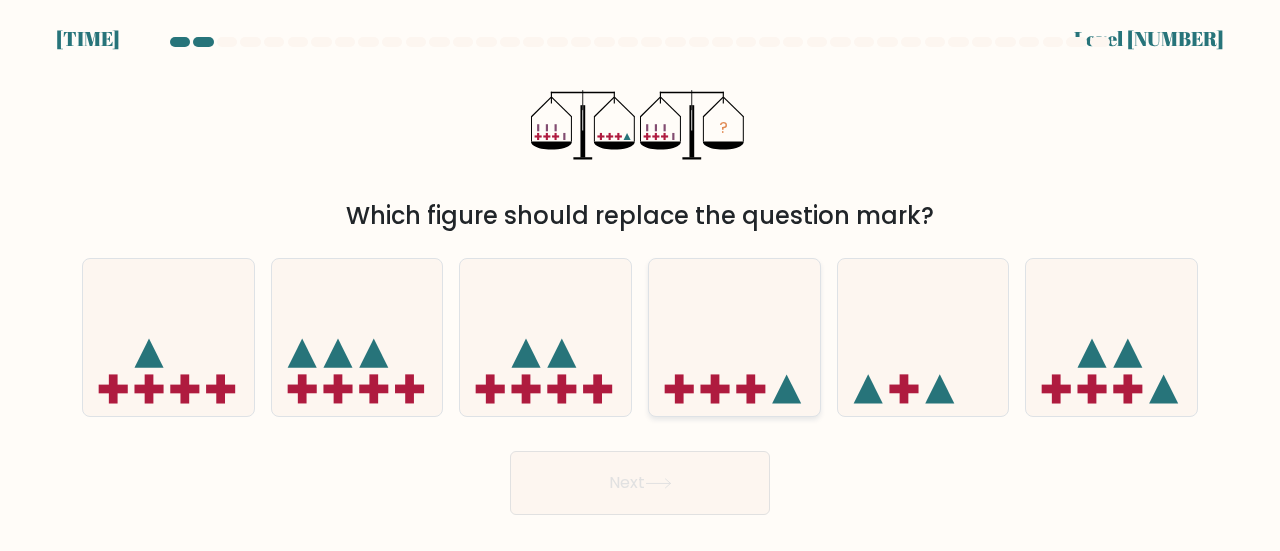 click at bounding box center (734, 337) 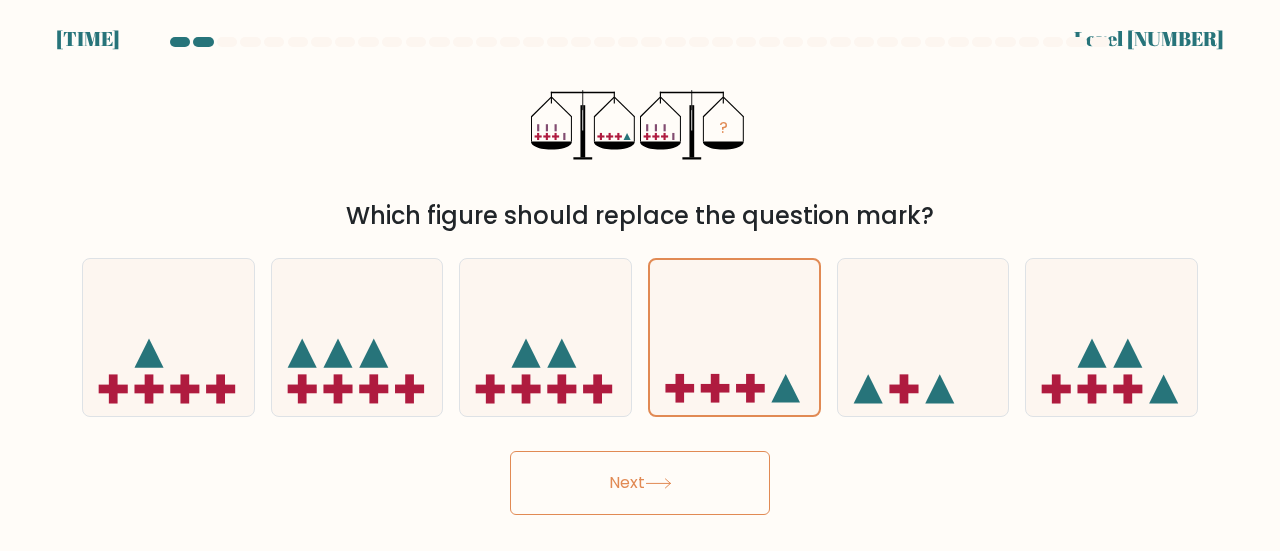 click on "Next" at bounding box center [640, 483] 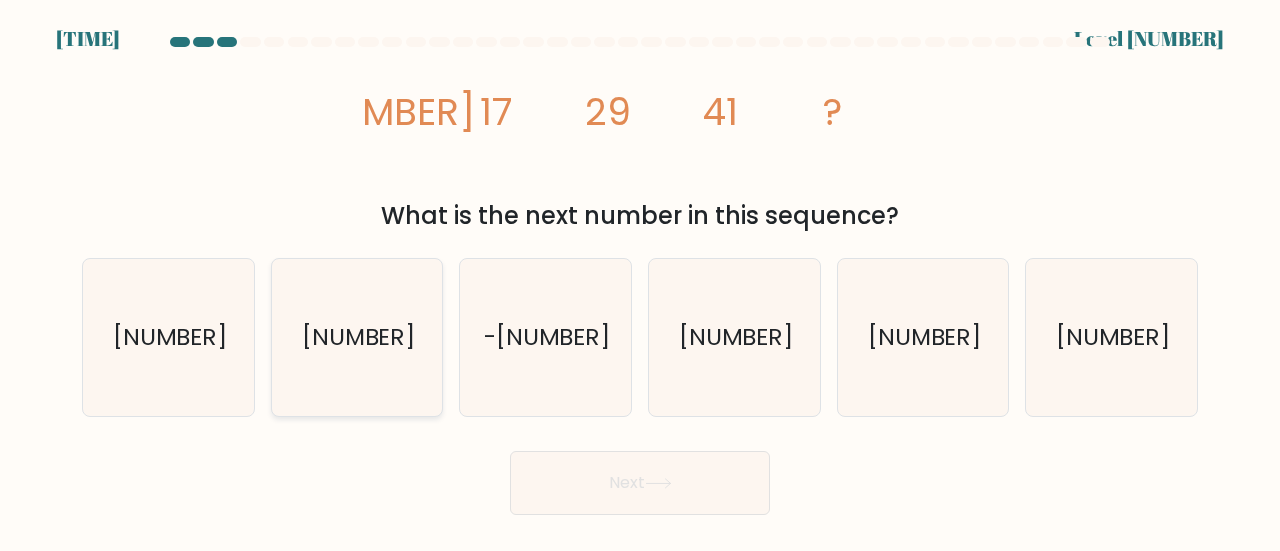 click on "[NUMBER]" at bounding box center [357, 337] 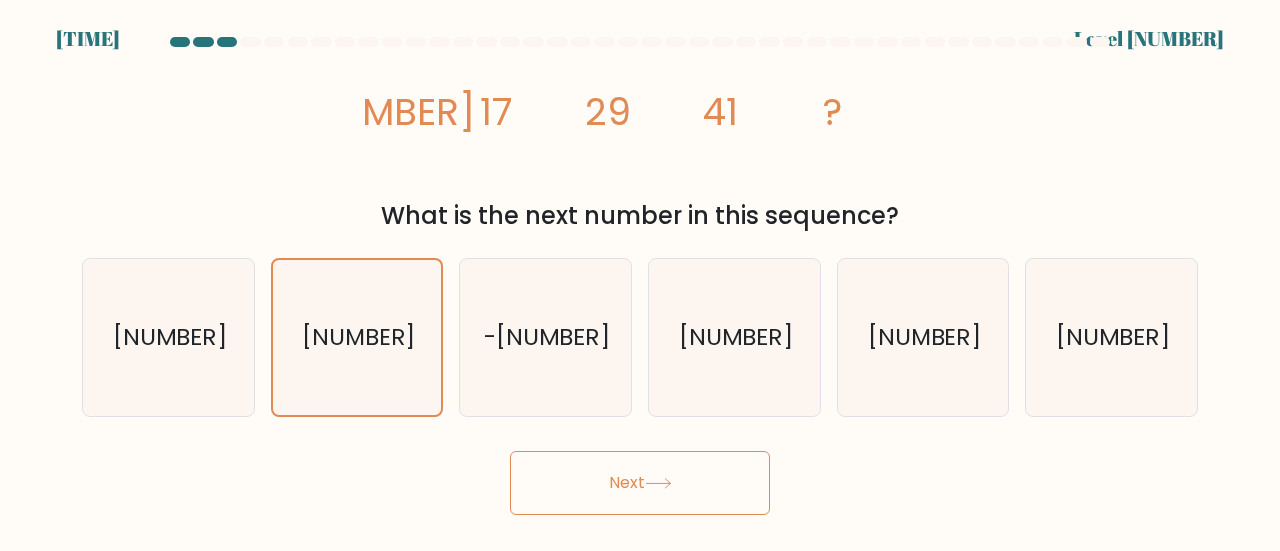 click on "Next" at bounding box center [640, 483] 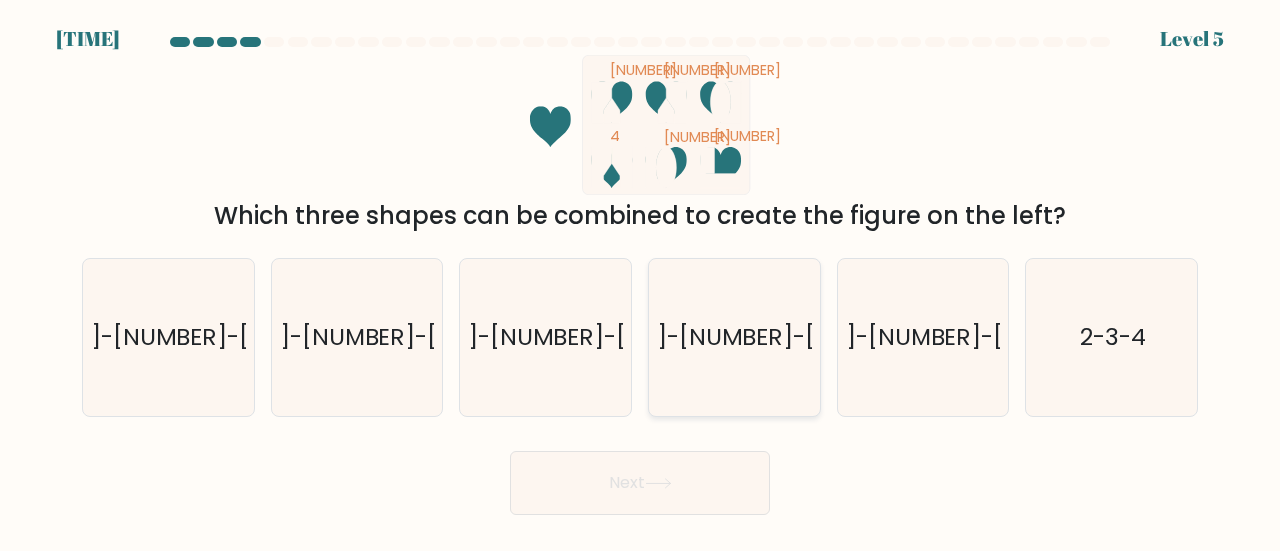 click on "[NUMBER]-[NUMBER]-[NUMBER]" at bounding box center [734, 337] 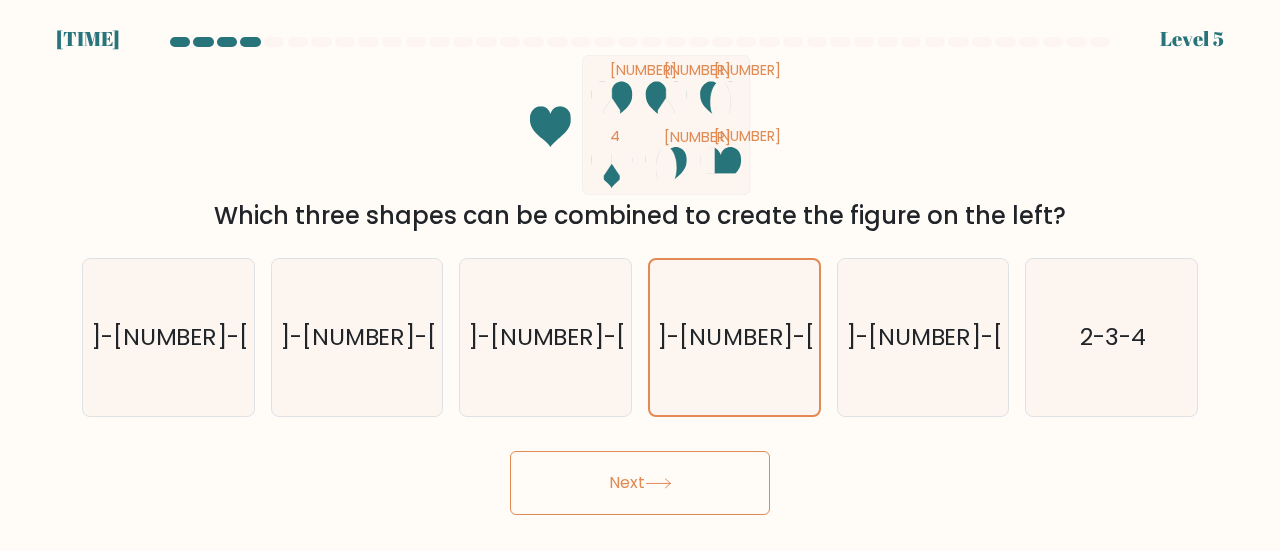 click on "Next" at bounding box center (640, 483) 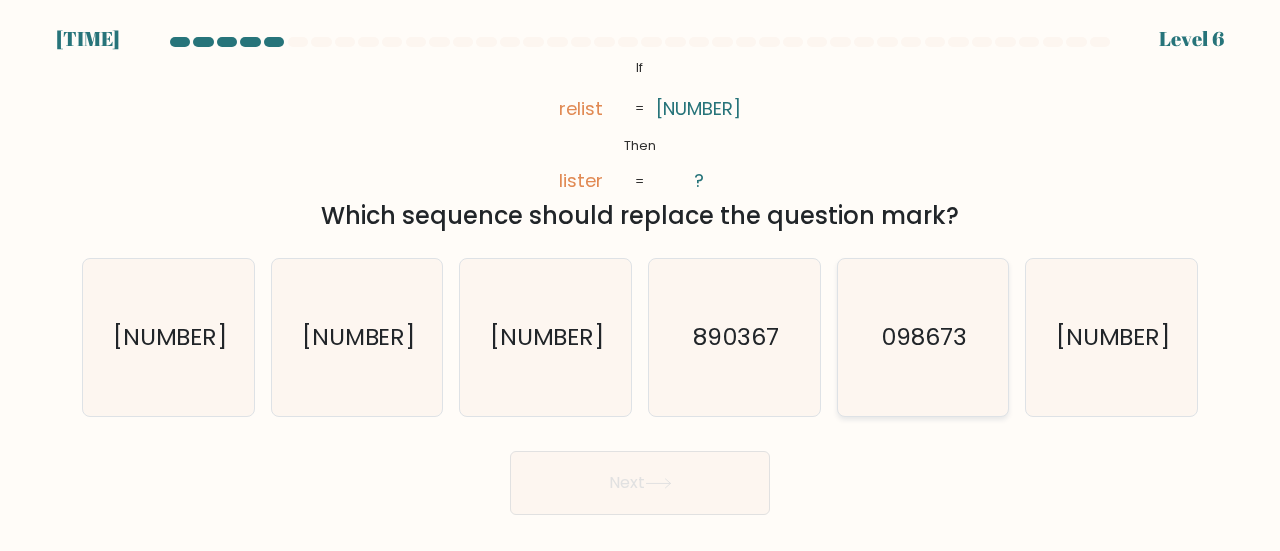 click on "098673" at bounding box center (923, 337) 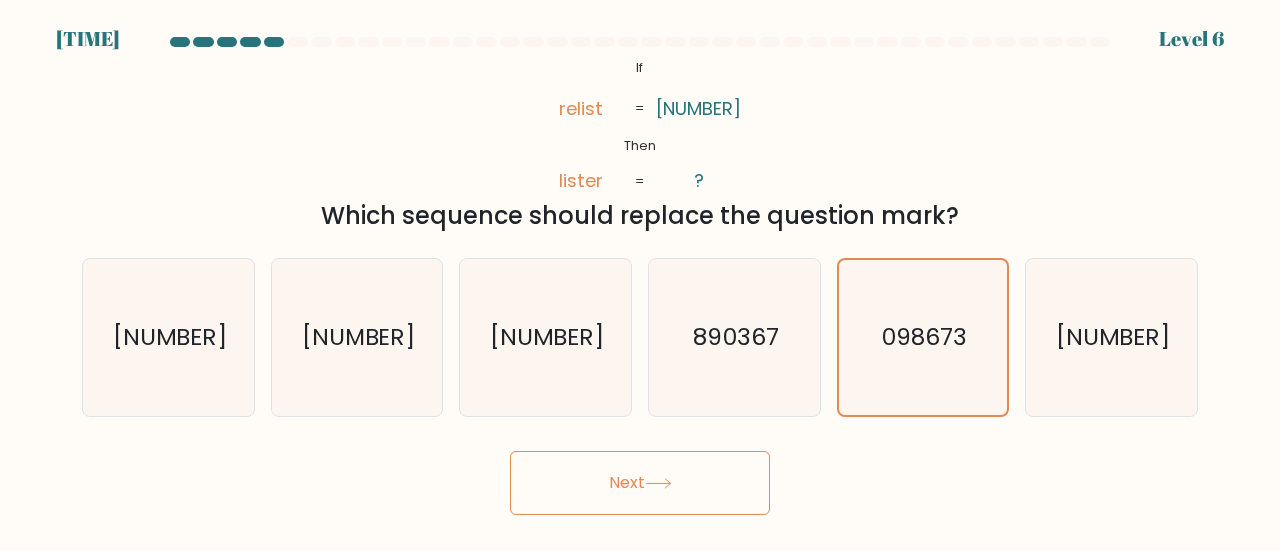 click on "Next" at bounding box center [640, 483] 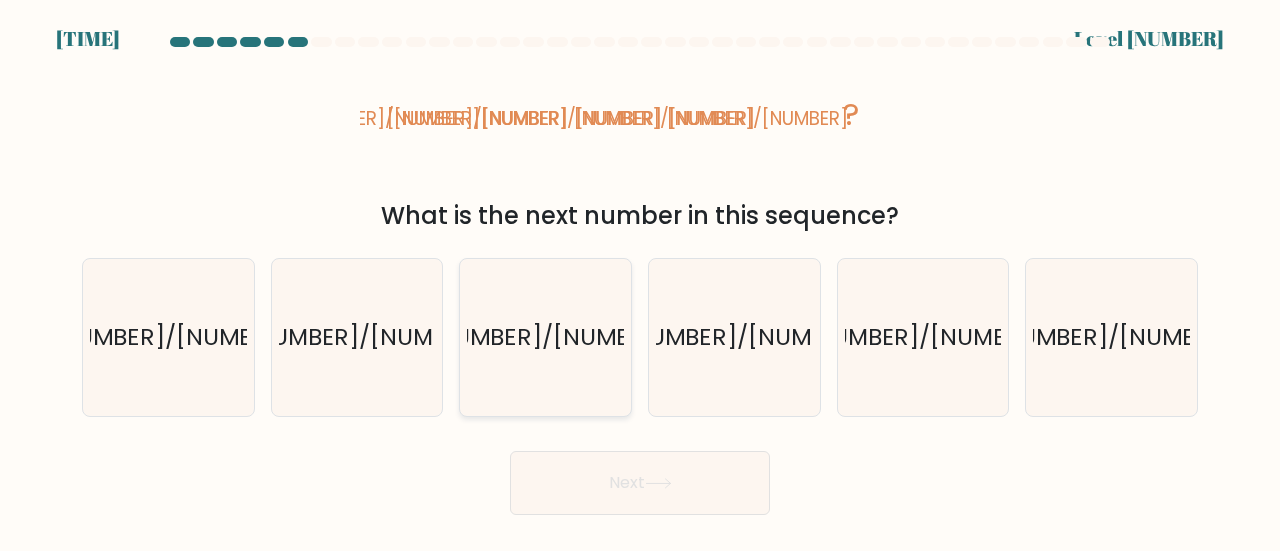 click on "[NUMBER]/[NUMBER]" at bounding box center (545, 337) 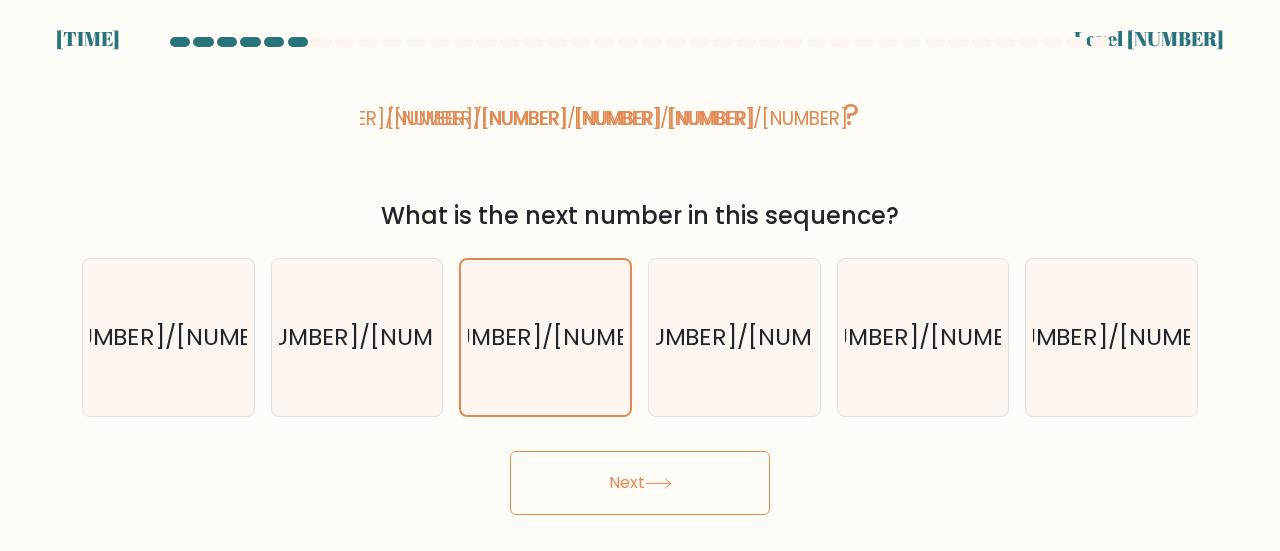 click on "Next" at bounding box center (640, 483) 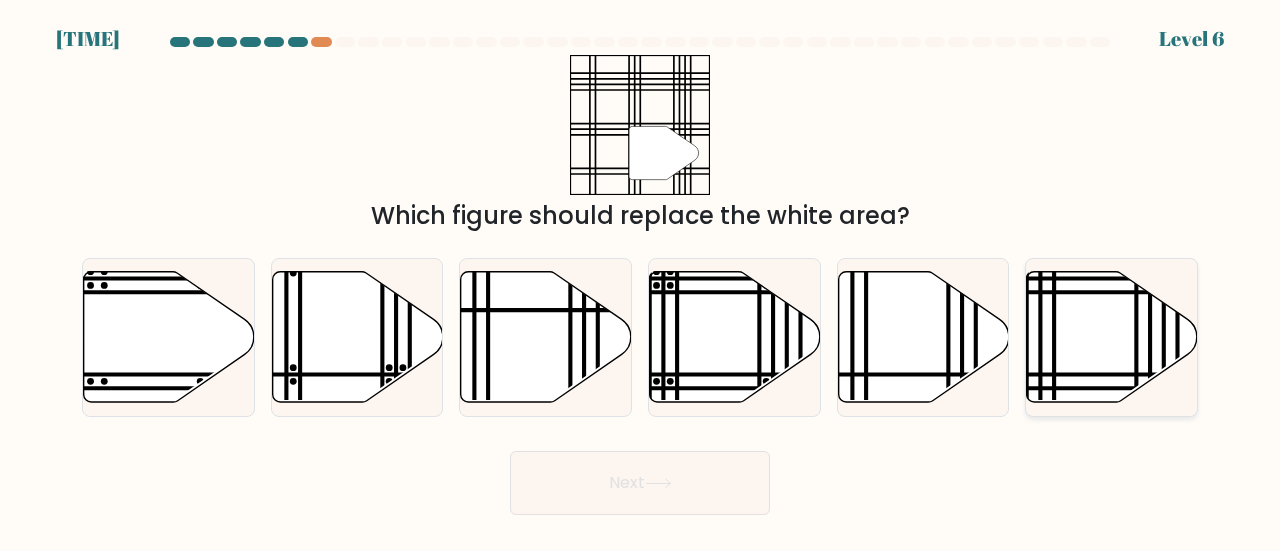 click at bounding box center (1112, 336) 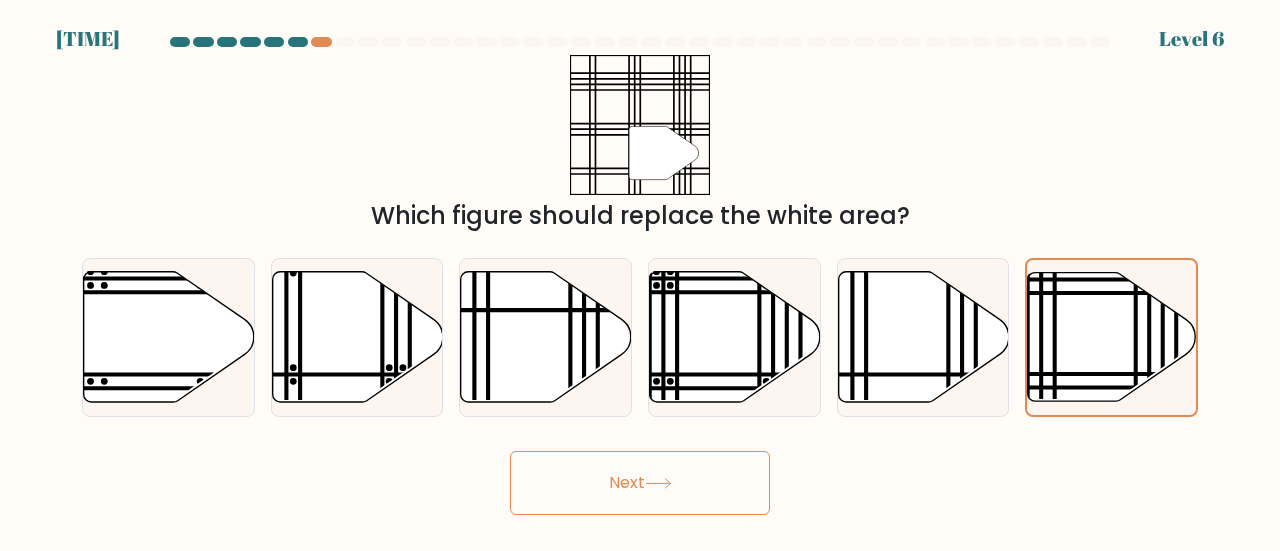 click on "Next" at bounding box center [640, 483] 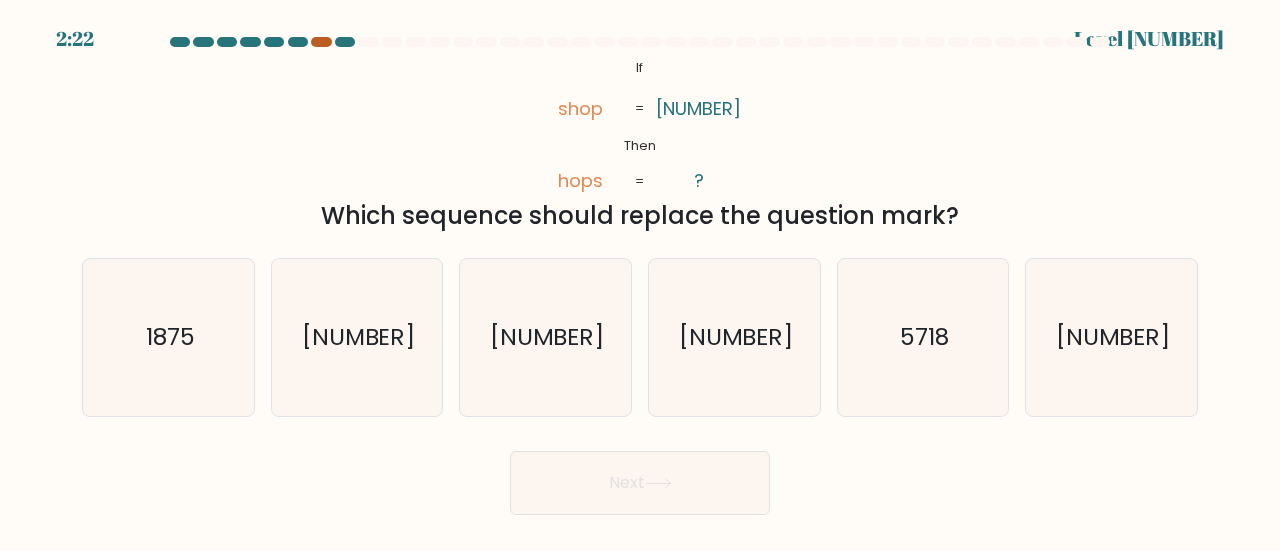 click at bounding box center (321, 42) 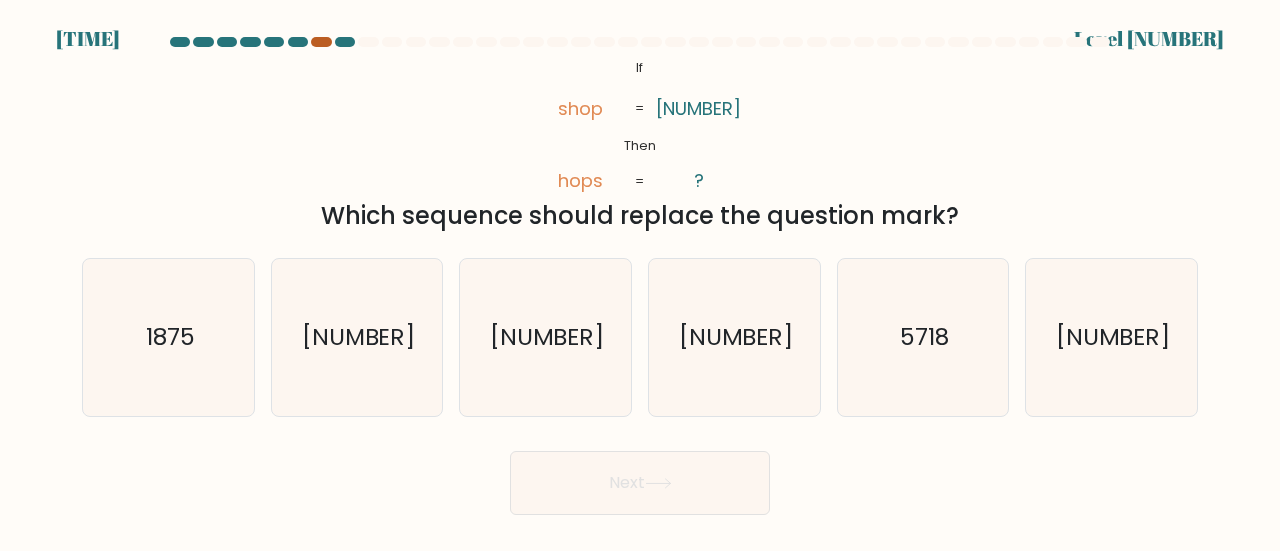click at bounding box center (321, 42) 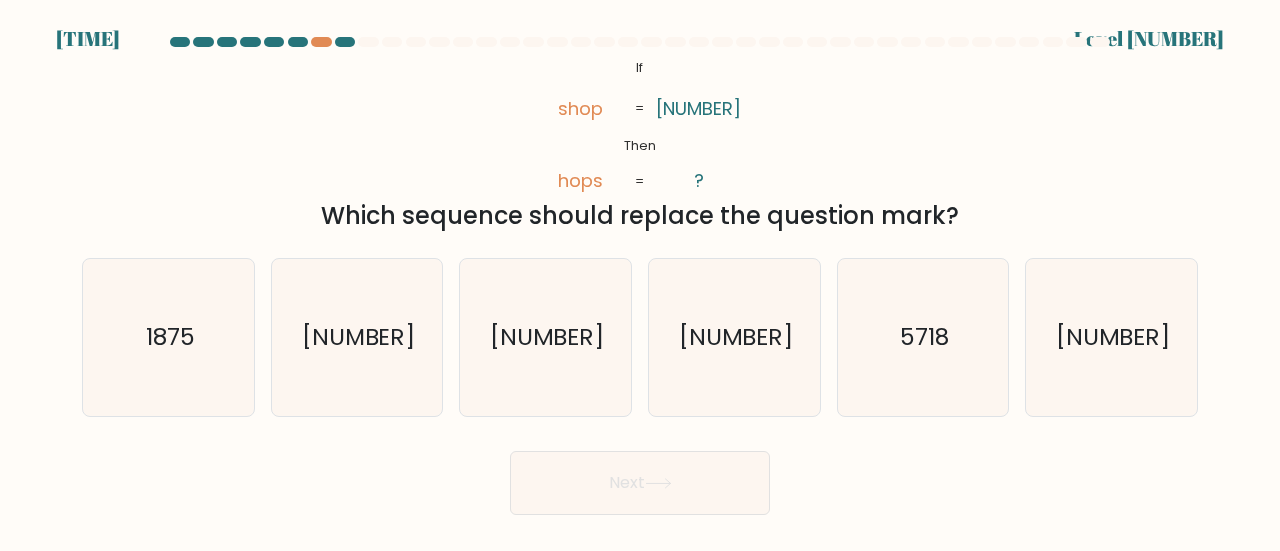 click at bounding box center (345, 42) 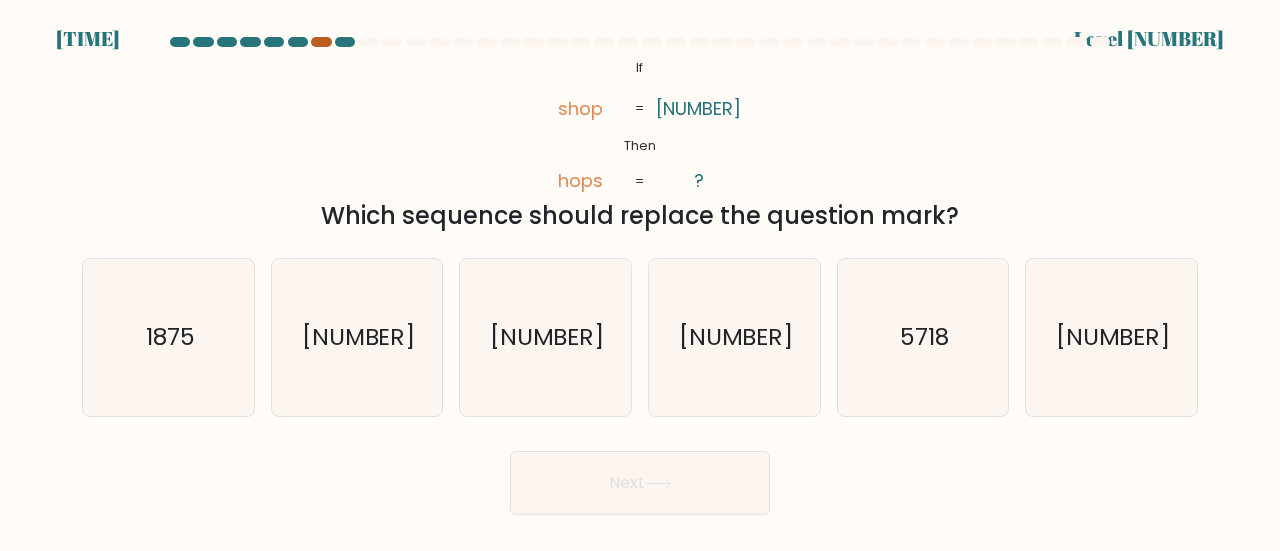 click at bounding box center [321, 42] 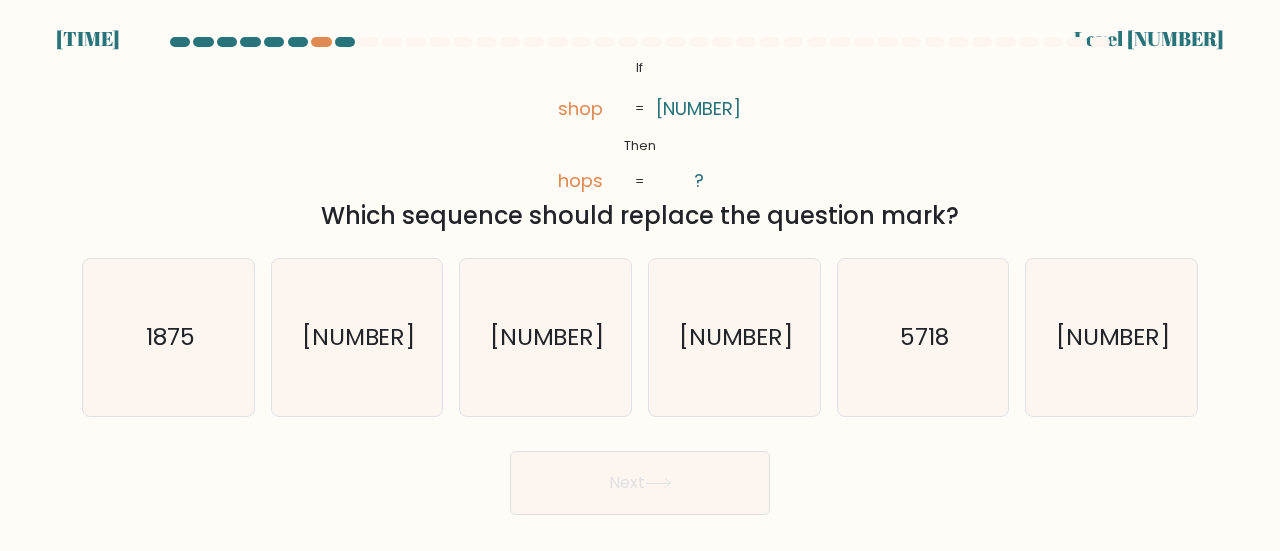 click at bounding box center (345, 42) 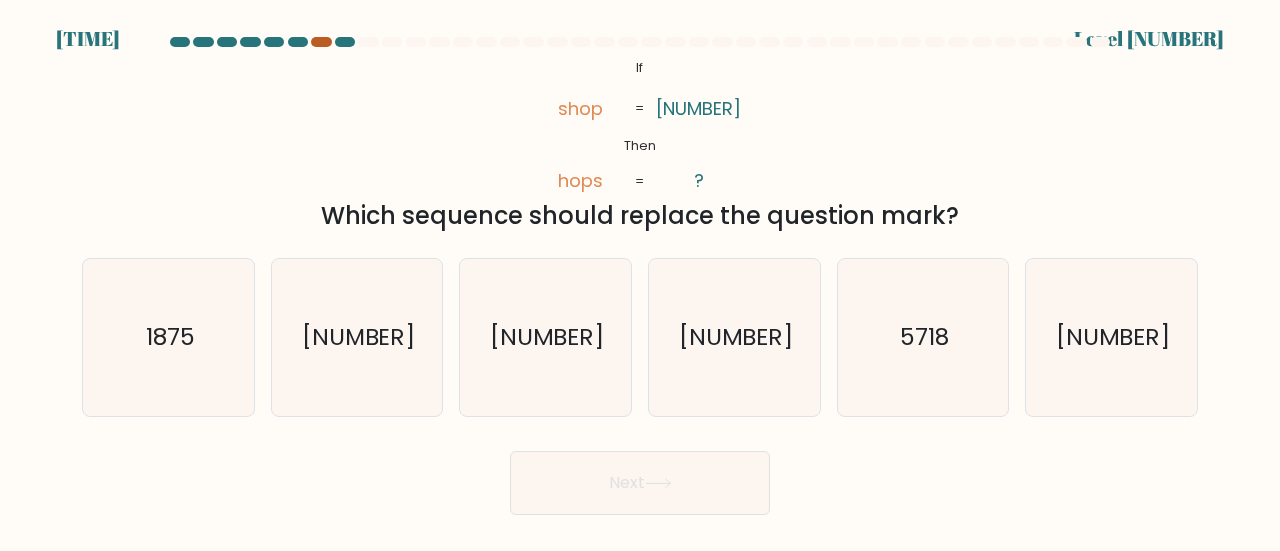 click at bounding box center (321, 42) 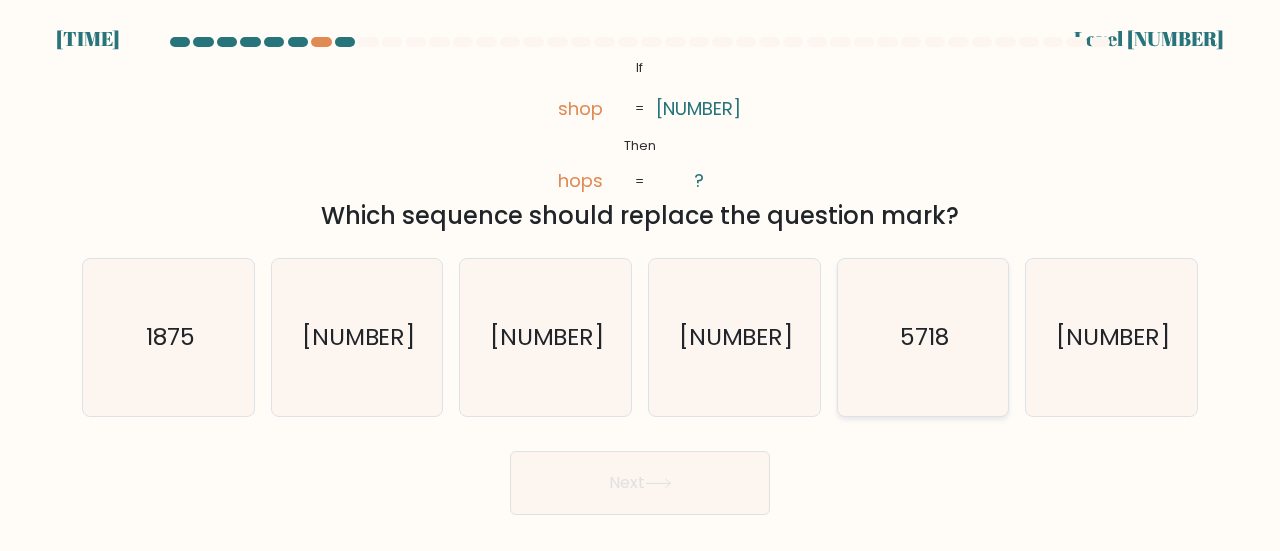 click on "5718" at bounding box center [923, 337] 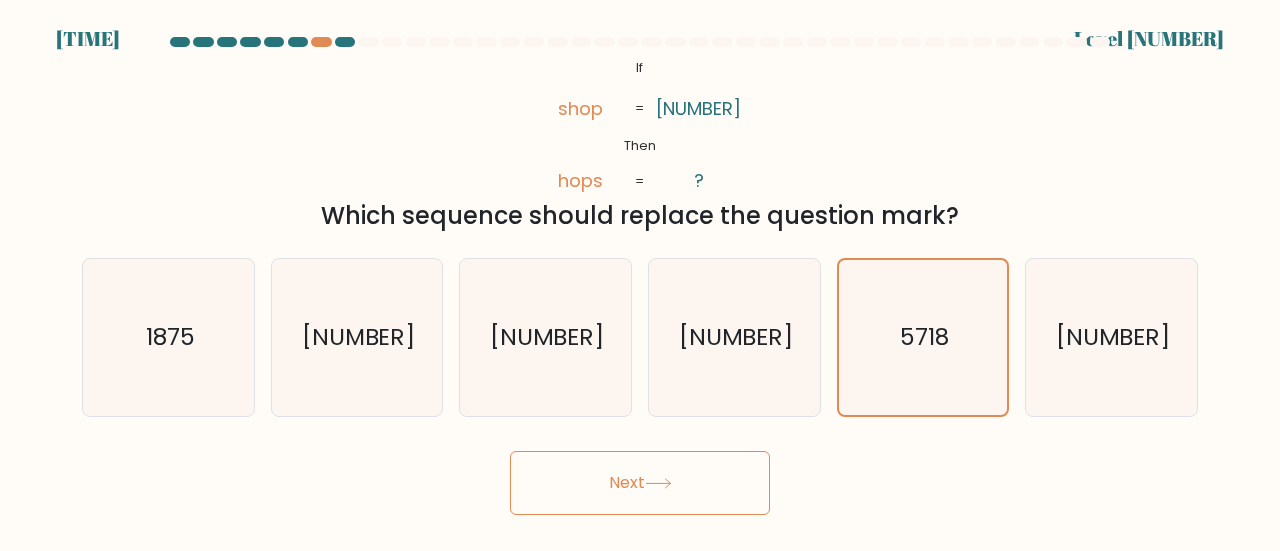 click at bounding box center (658, 483) 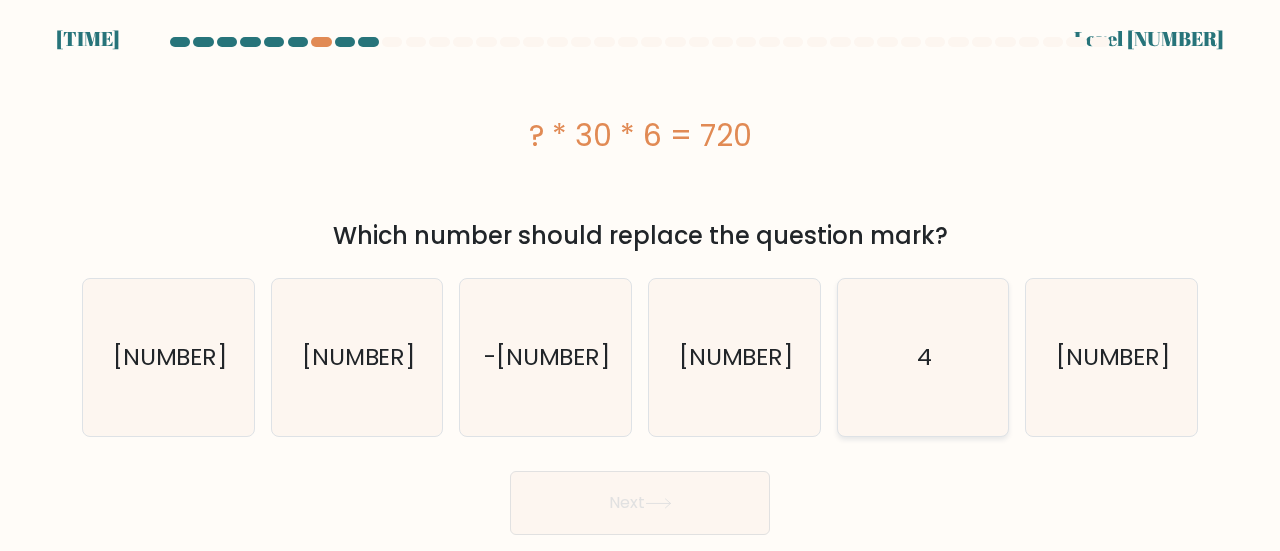 click on "4" at bounding box center (923, 357) 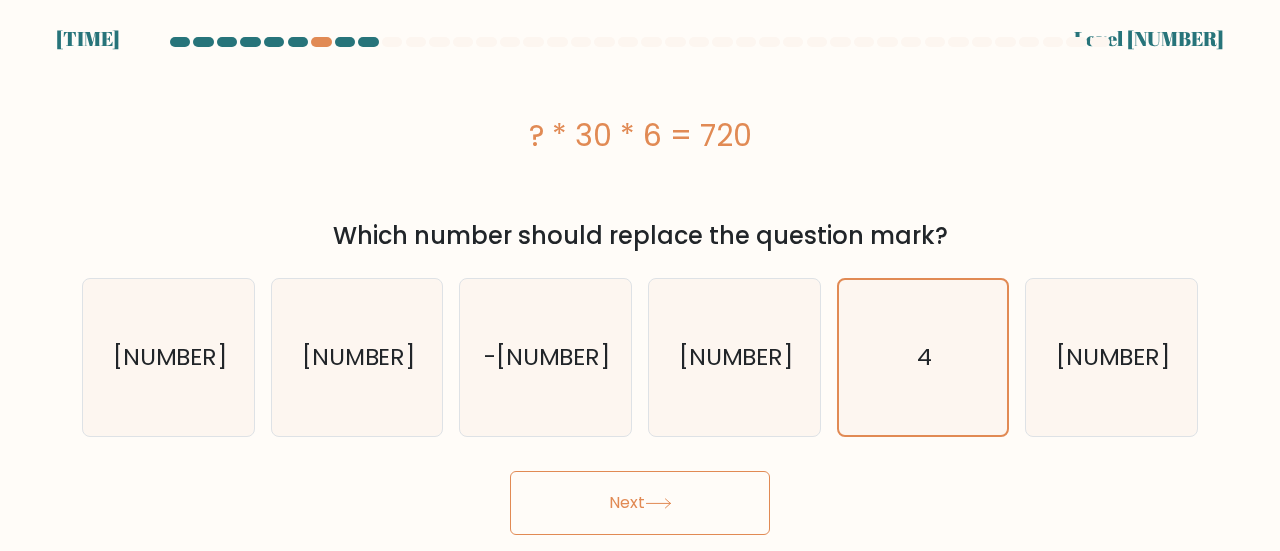 click on "Next" at bounding box center [640, 503] 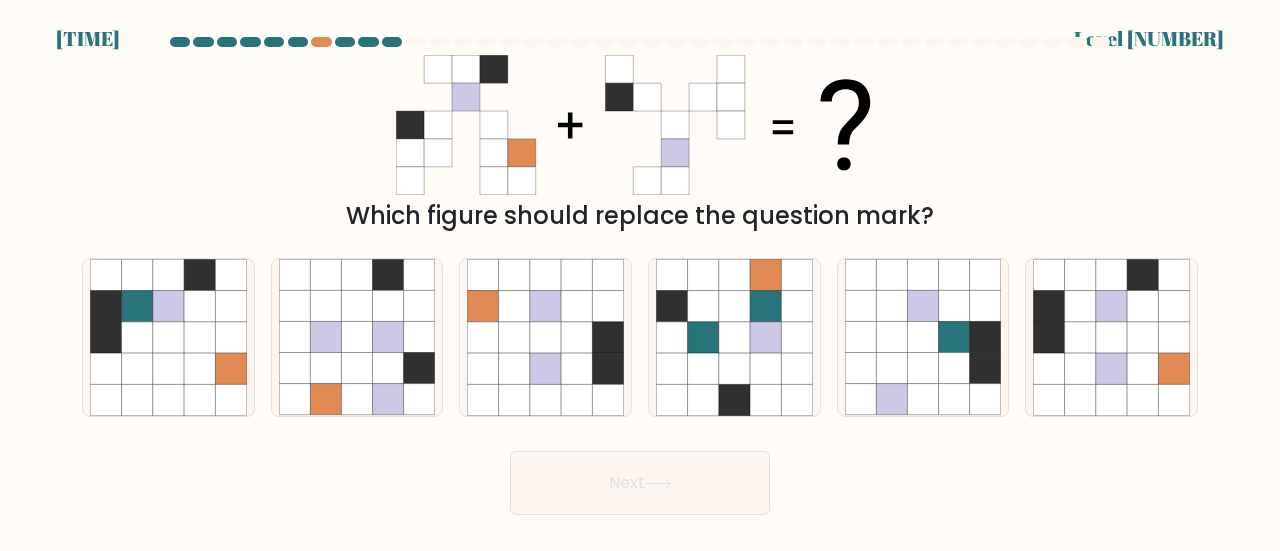 click on "[TIME]
Level [NUMBER]" at bounding box center [640, 275] 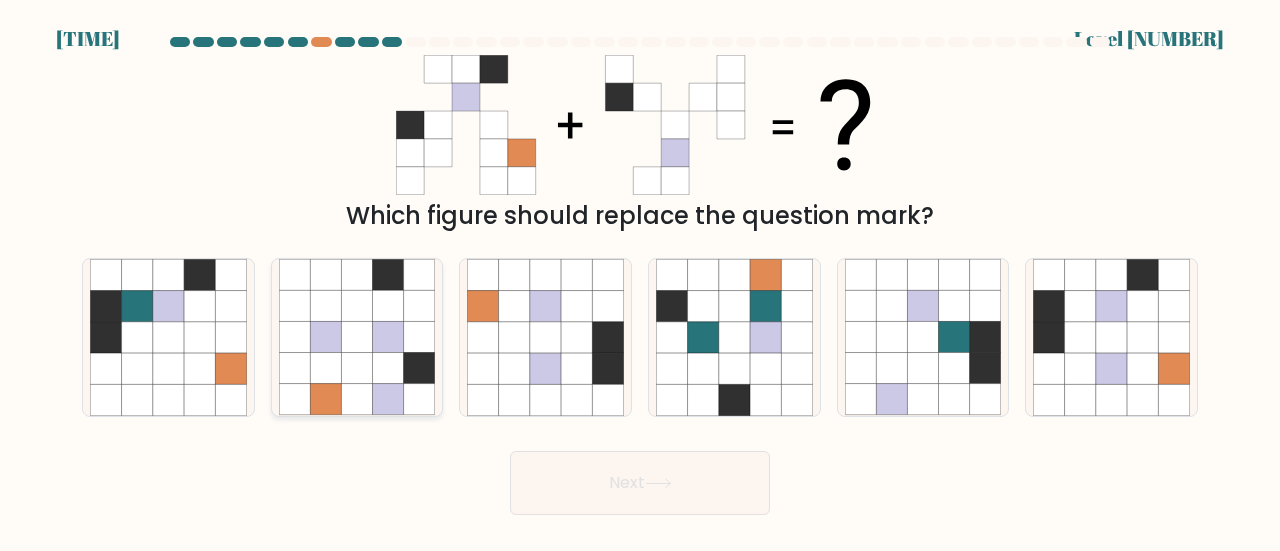 click at bounding box center [356, 337] 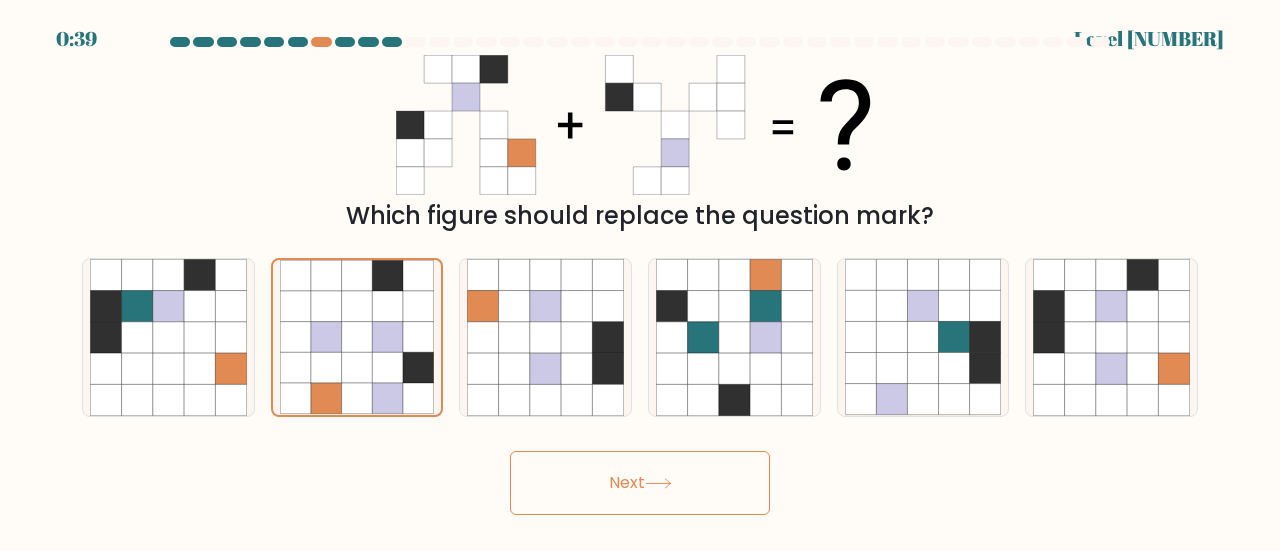 click on "Next" at bounding box center [640, 483] 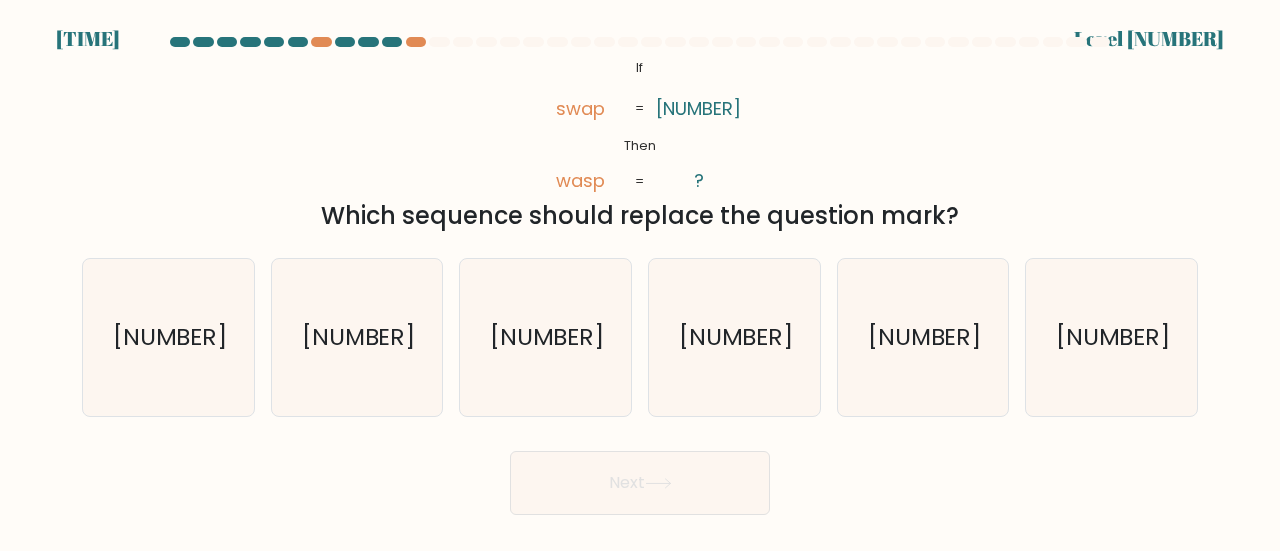 click on "Next" at bounding box center [640, 483] 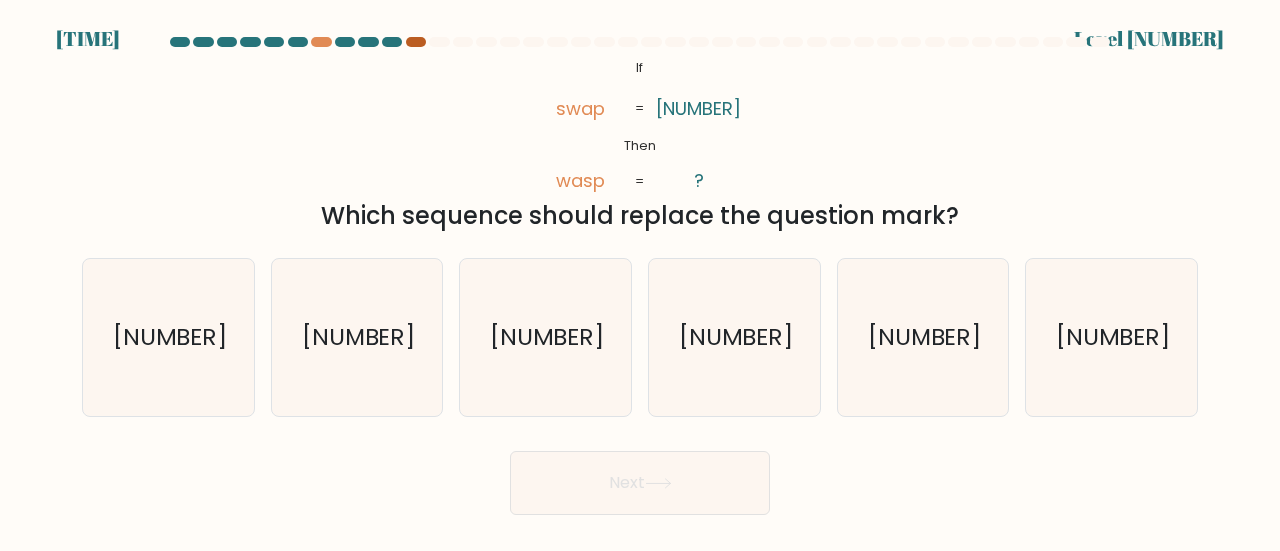 click at bounding box center [416, 42] 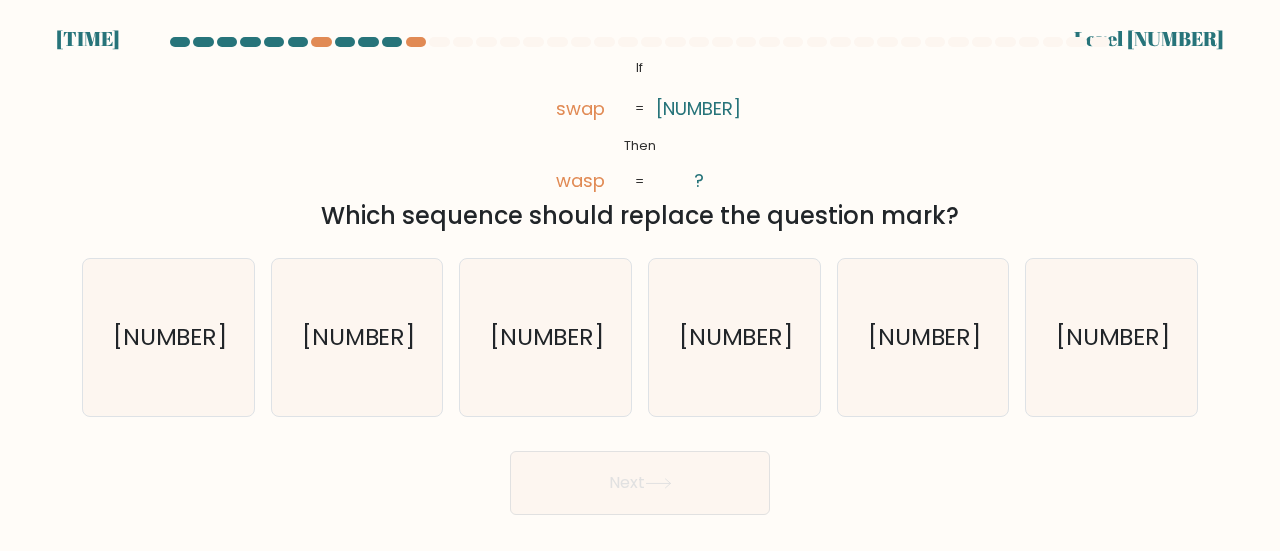 click at bounding box center (392, 42) 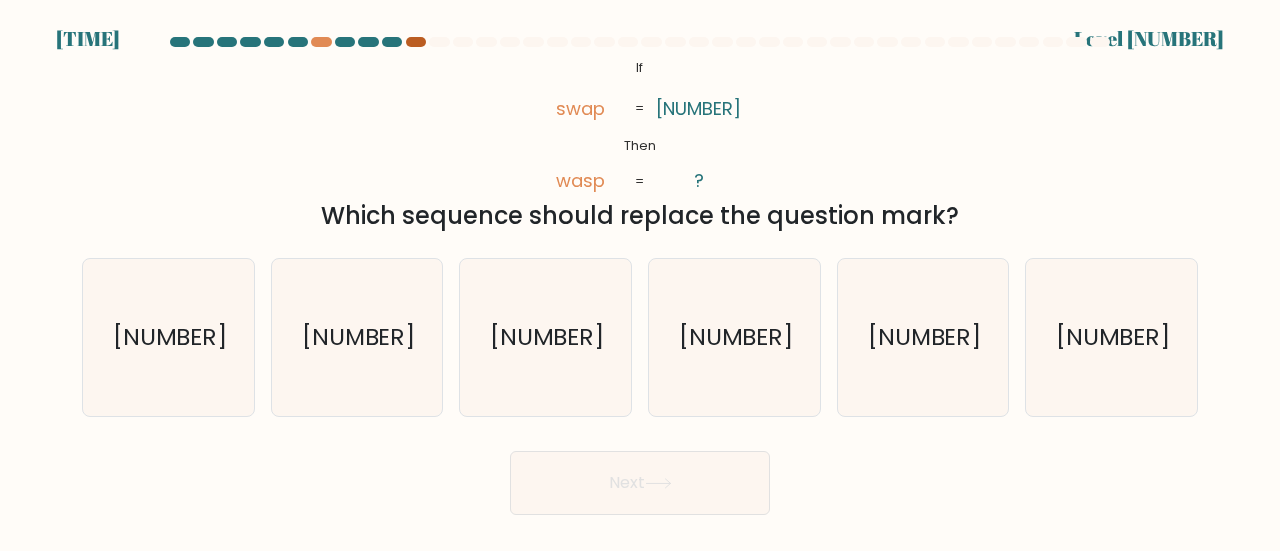 click at bounding box center [416, 42] 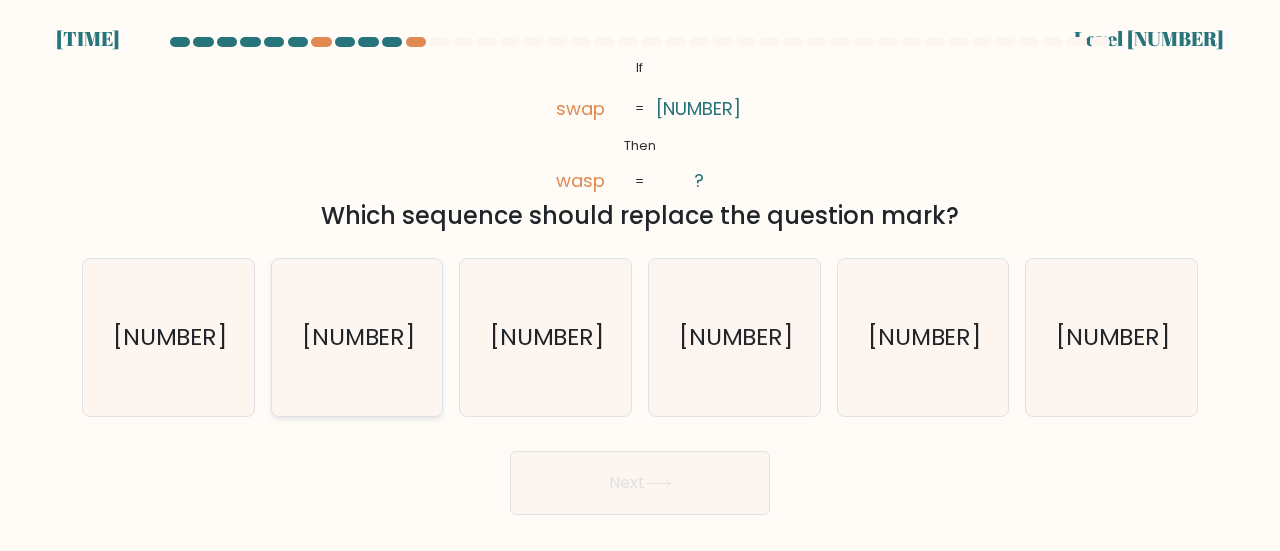 drag, startPoint x: 192, startPoint y: 379, endPoint x: 355, endPoint y: 390, distance: 163.37074 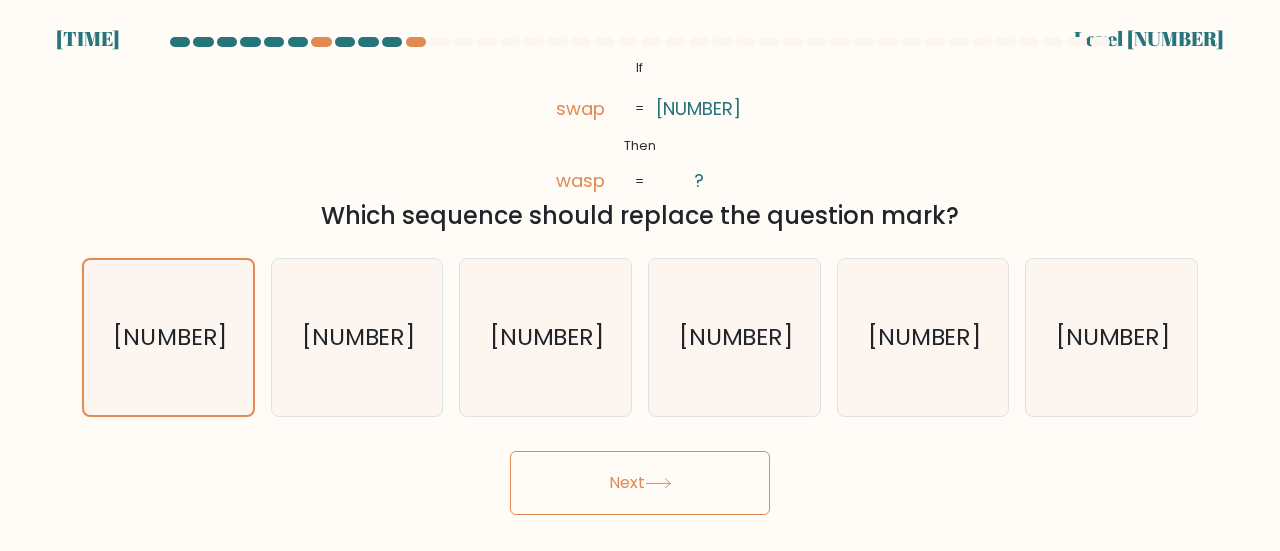 click on "Next" at bounding box center (640, 483) 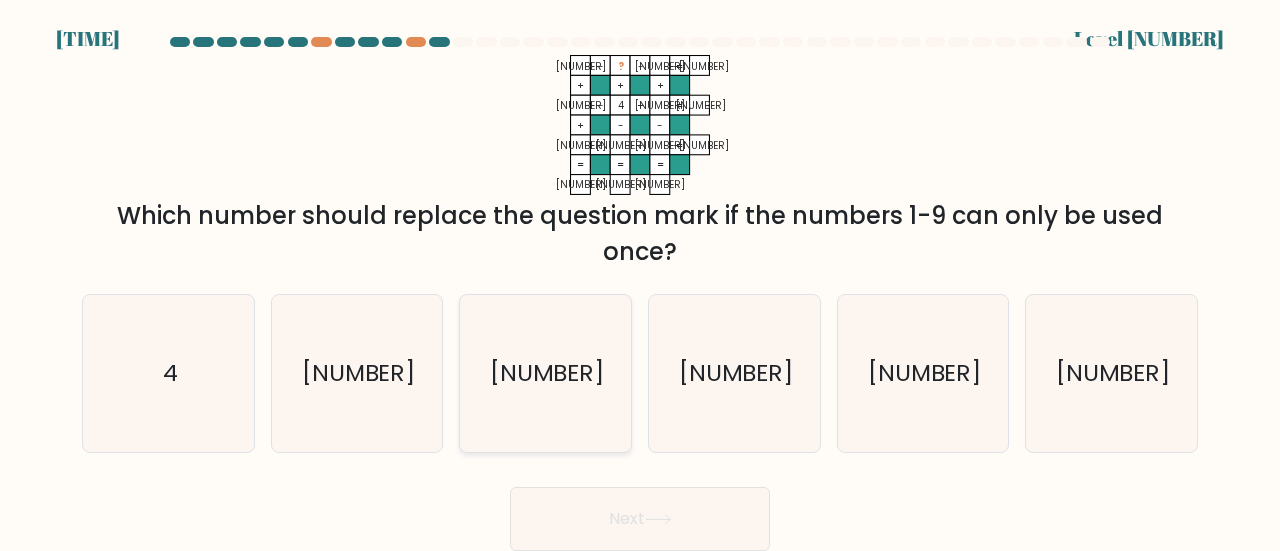 click on "[NUMBER]" at bounding box center [547, 372] 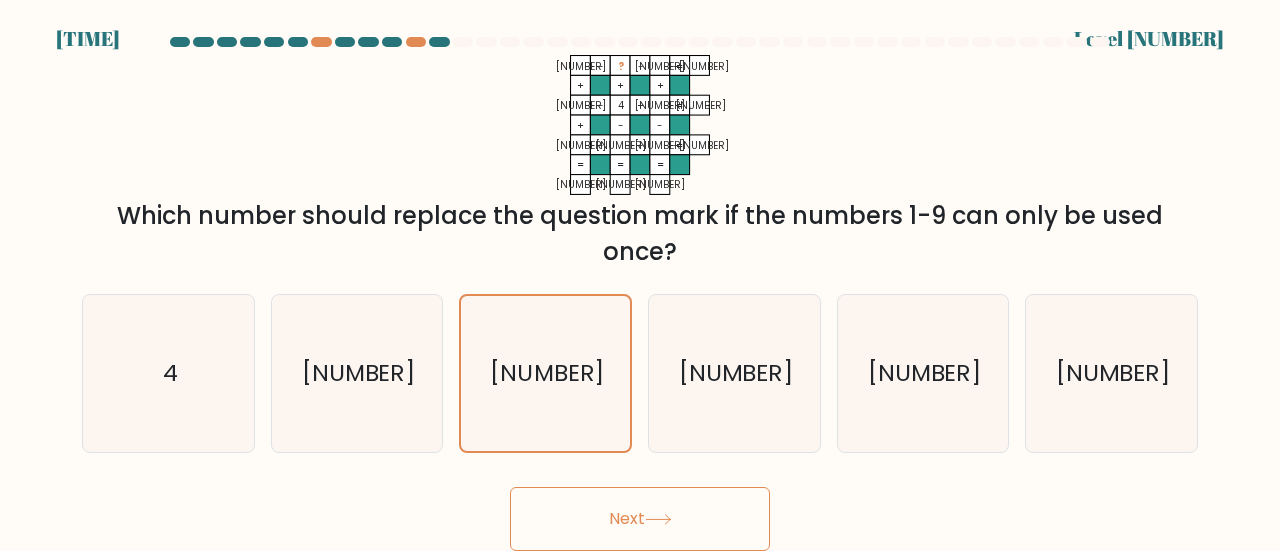 click on "Next" at bounding box center (640, 519) 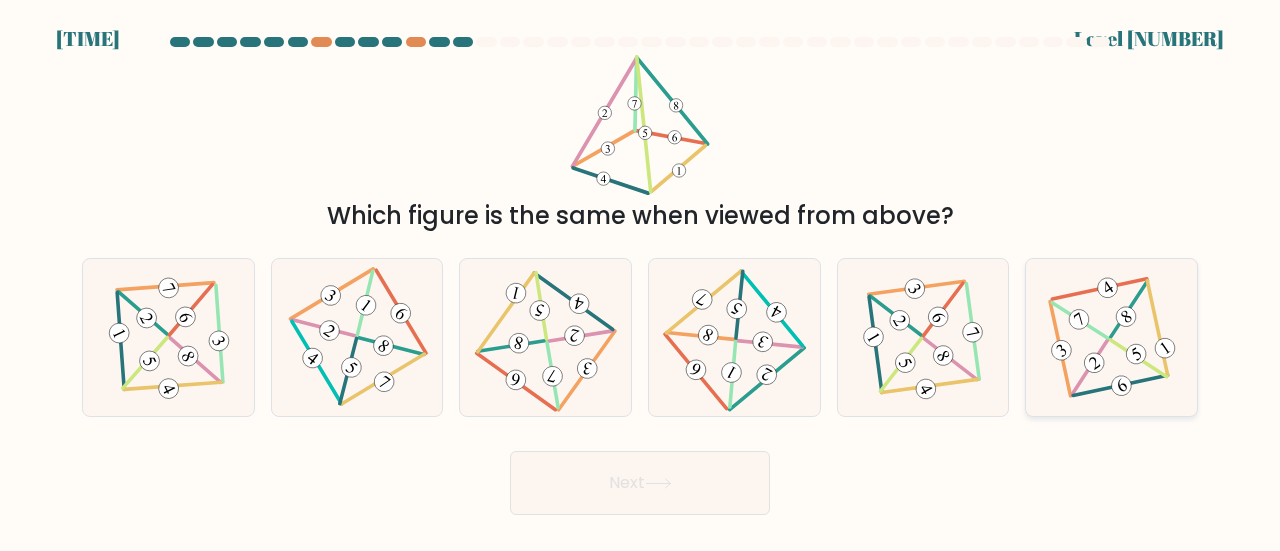 click at bounding box center [1122, 385] 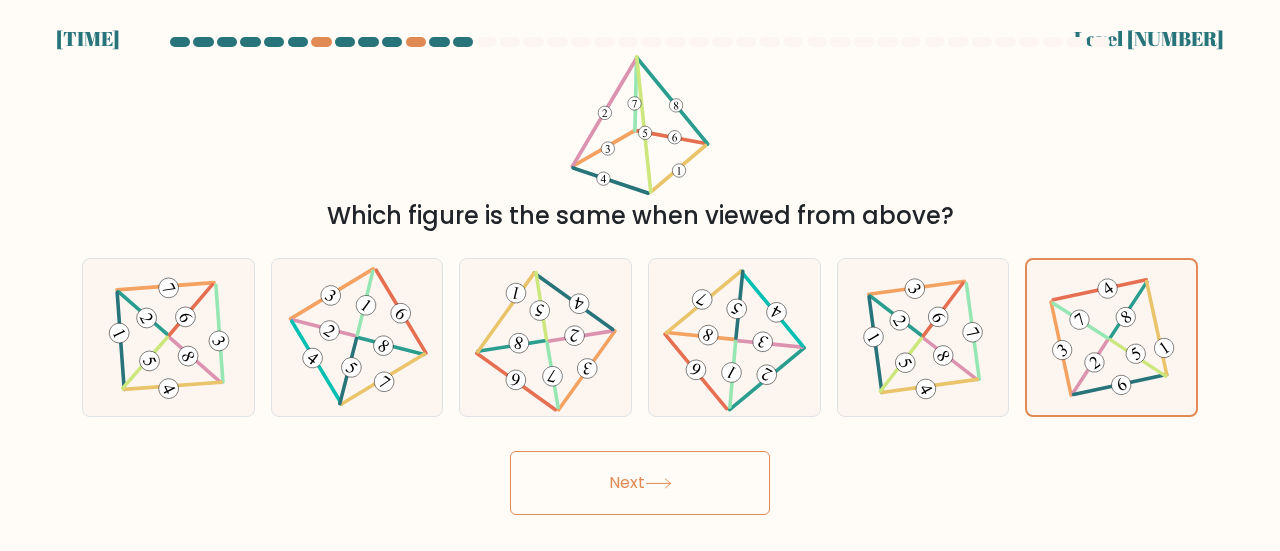 click at bounding box center [658, 483] 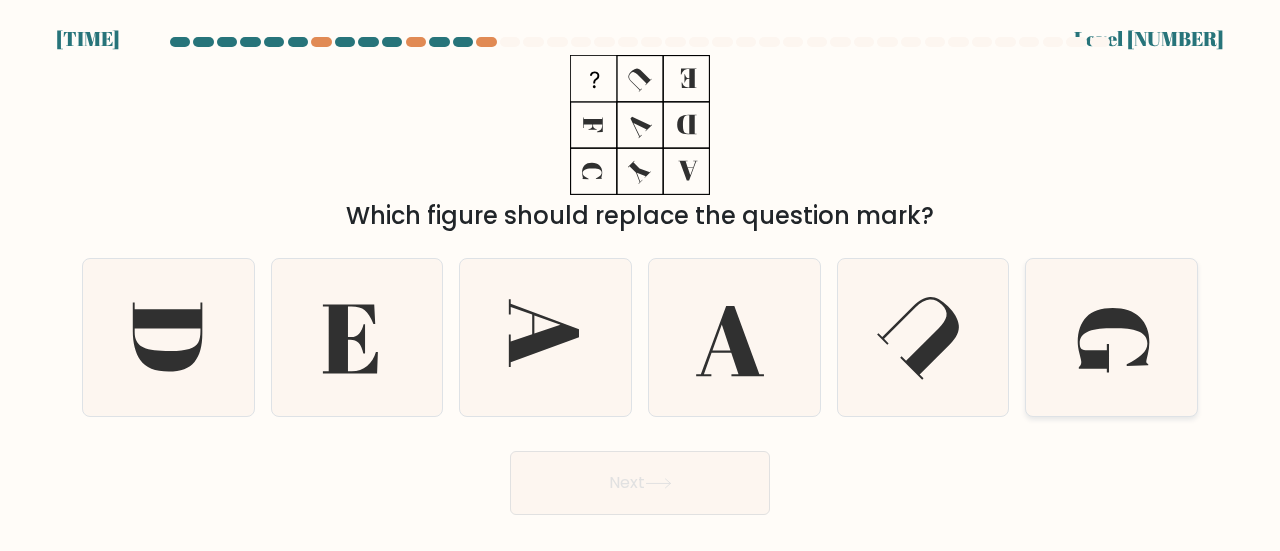 click at bounding box center (1111, 337) 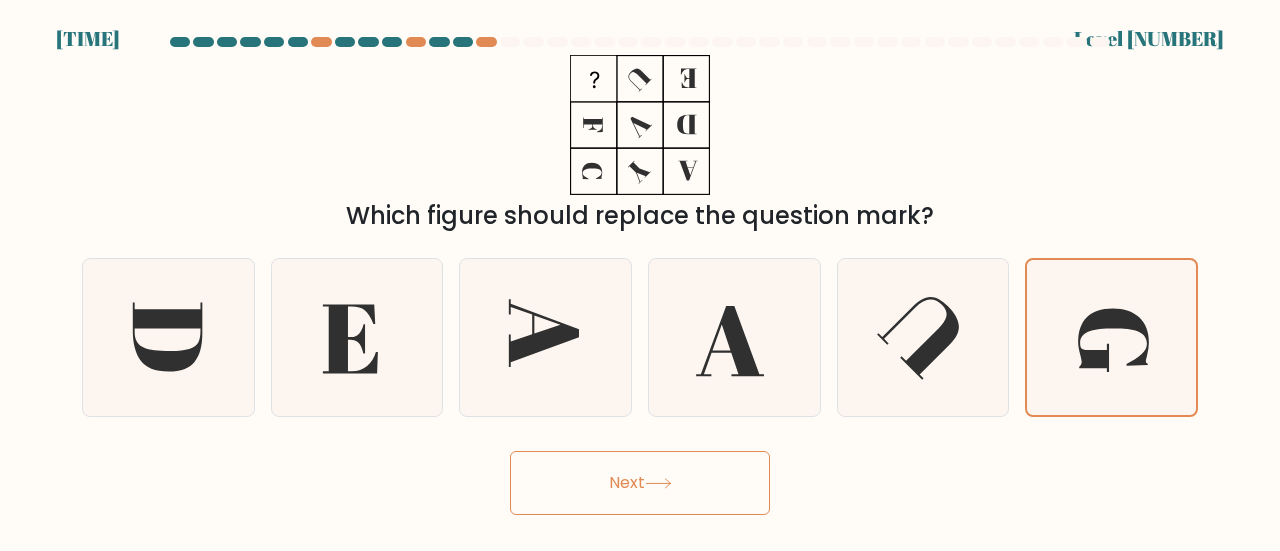 click on "Next" at bounding box center [640, 483] 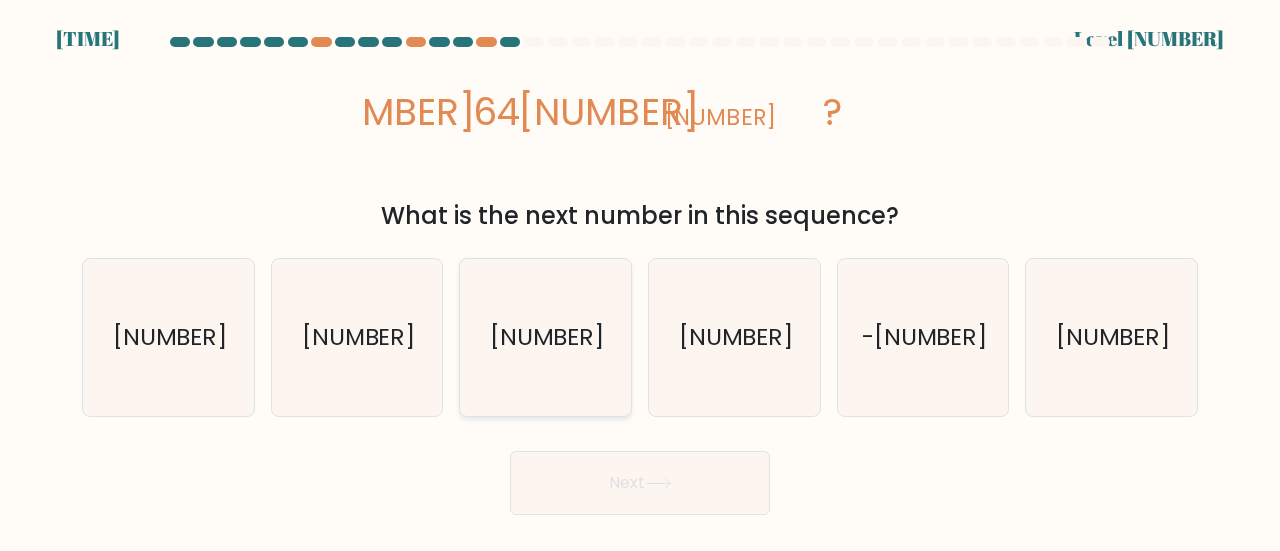 click on "[NUMBER]" at bounding box center [547, 336] 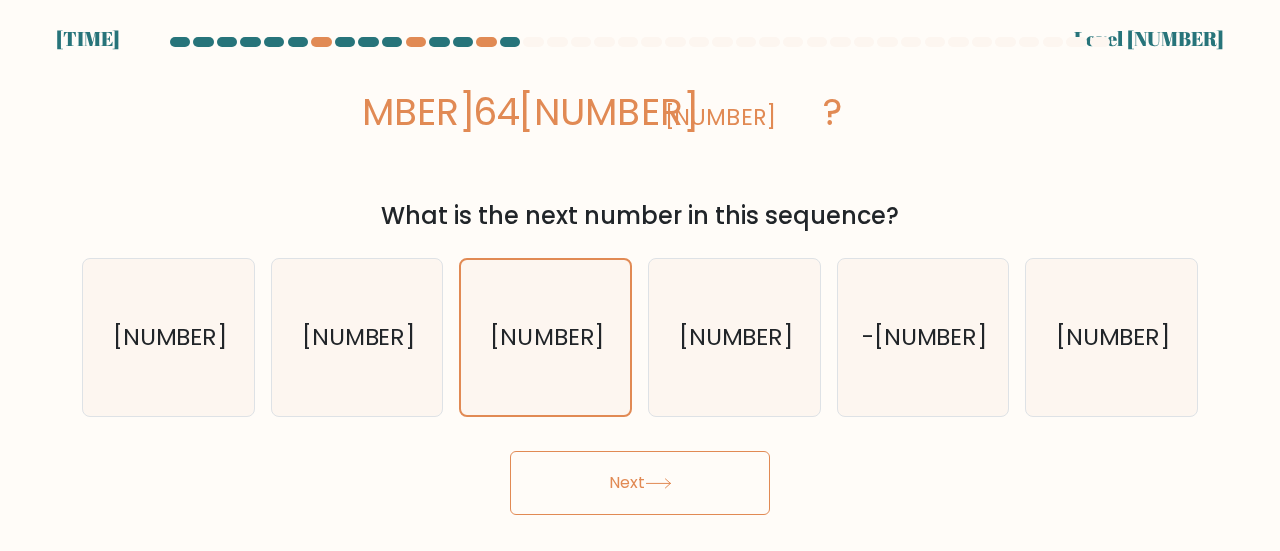 click on "Next" at bounding box center (640, 483) 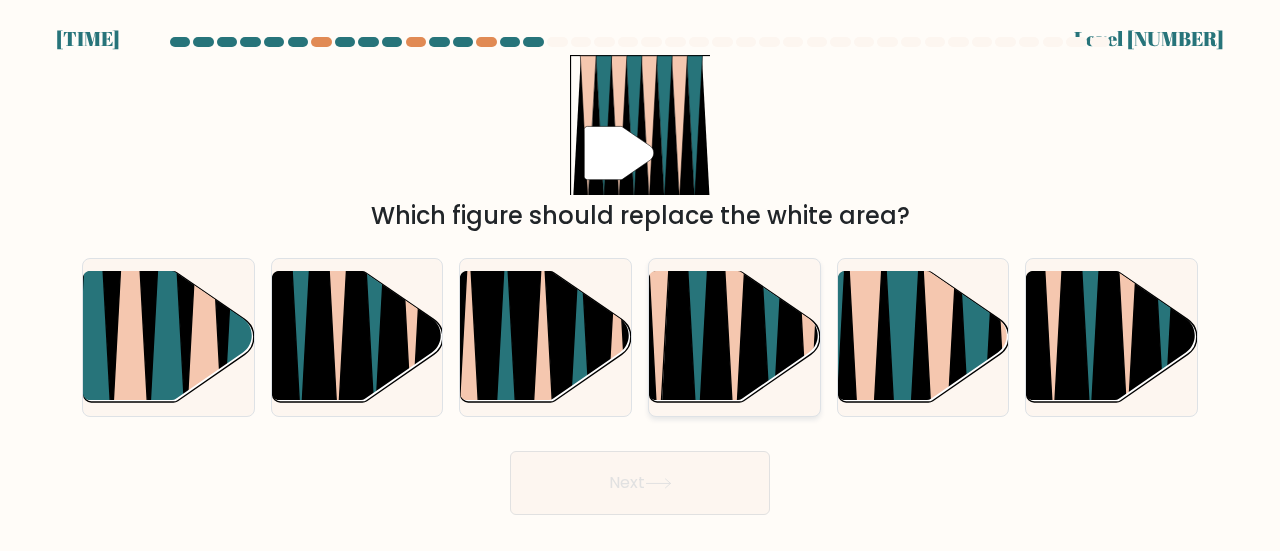 click at bounding box center [789, 269] 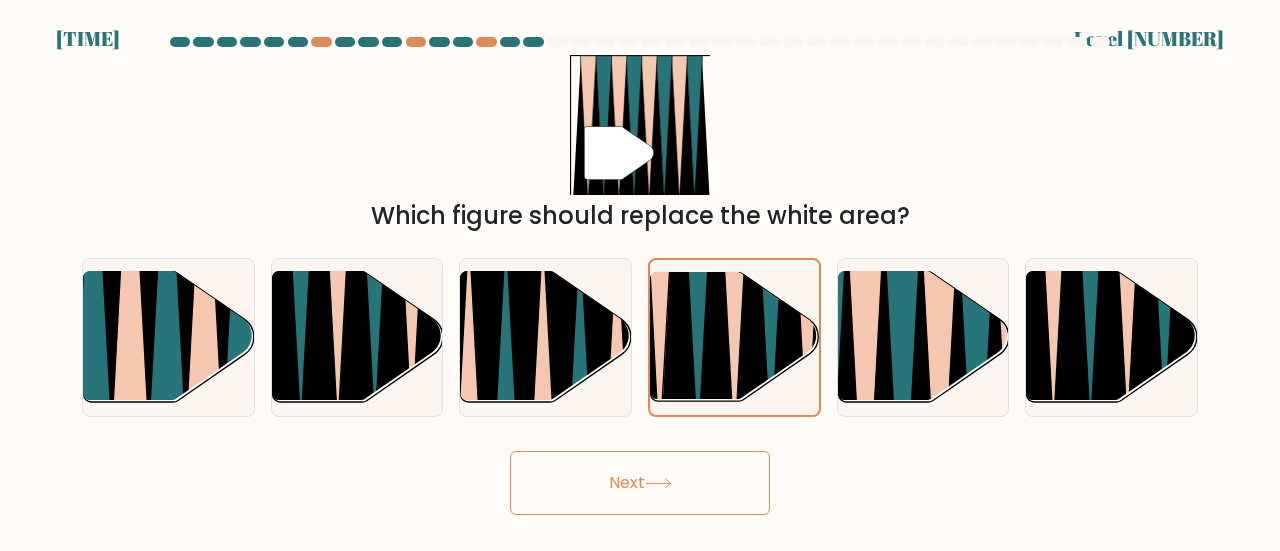 click on "Next" at bounding box center [640, 483] 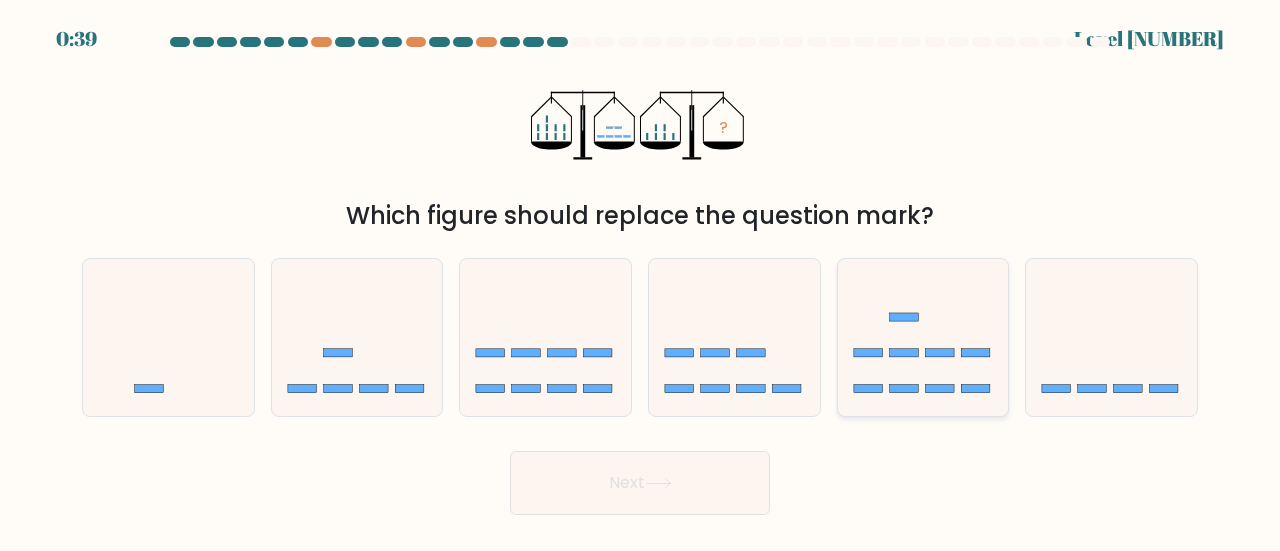 click at bounding box center [923, 337] 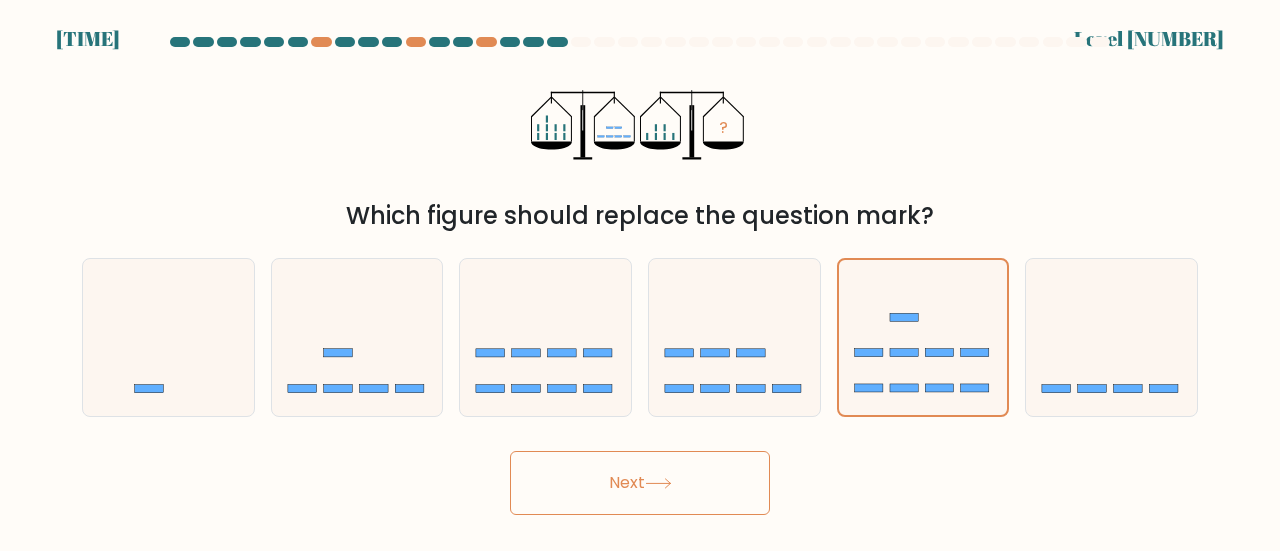 click on "Next" at bounding box center (640, 483) 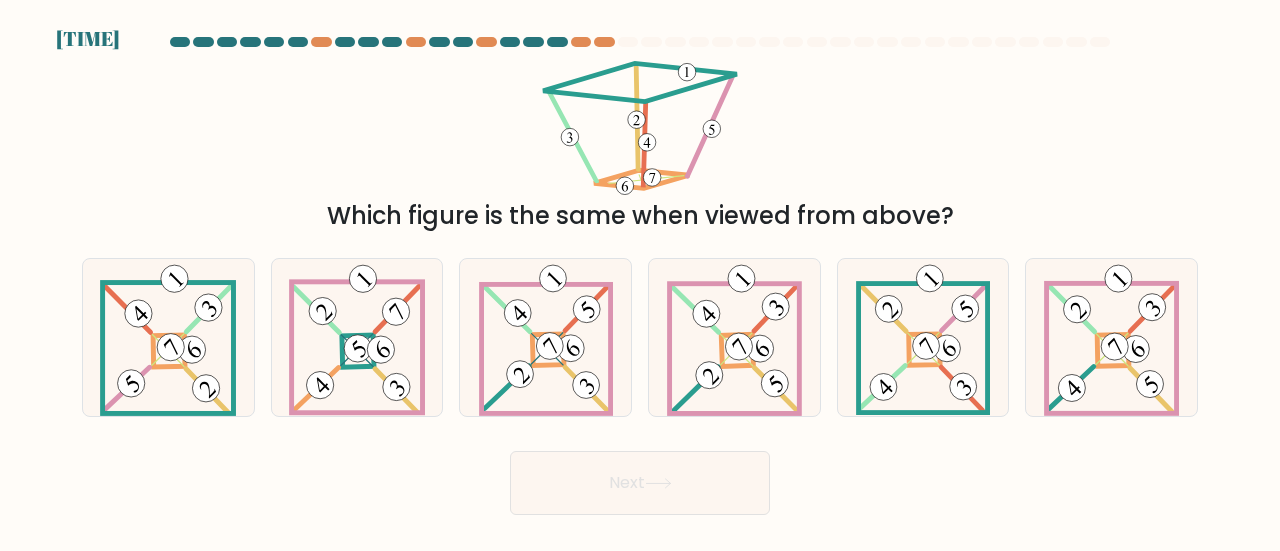 scroll, scrollTop: 0, scrollLeft: 0, axis: both 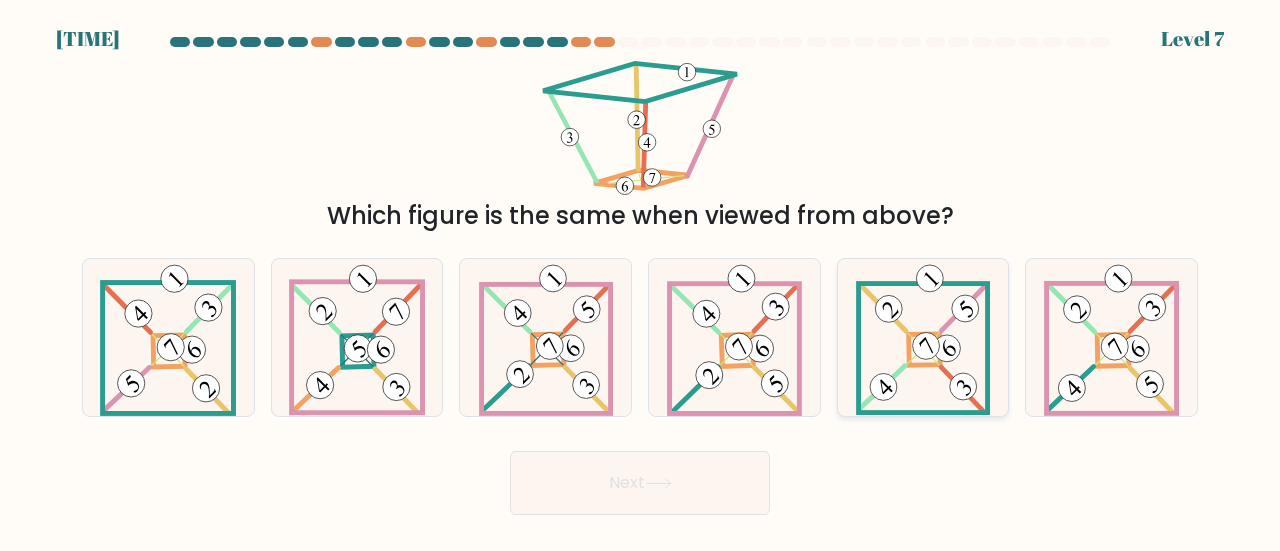 click at bounding box center (923, 337) 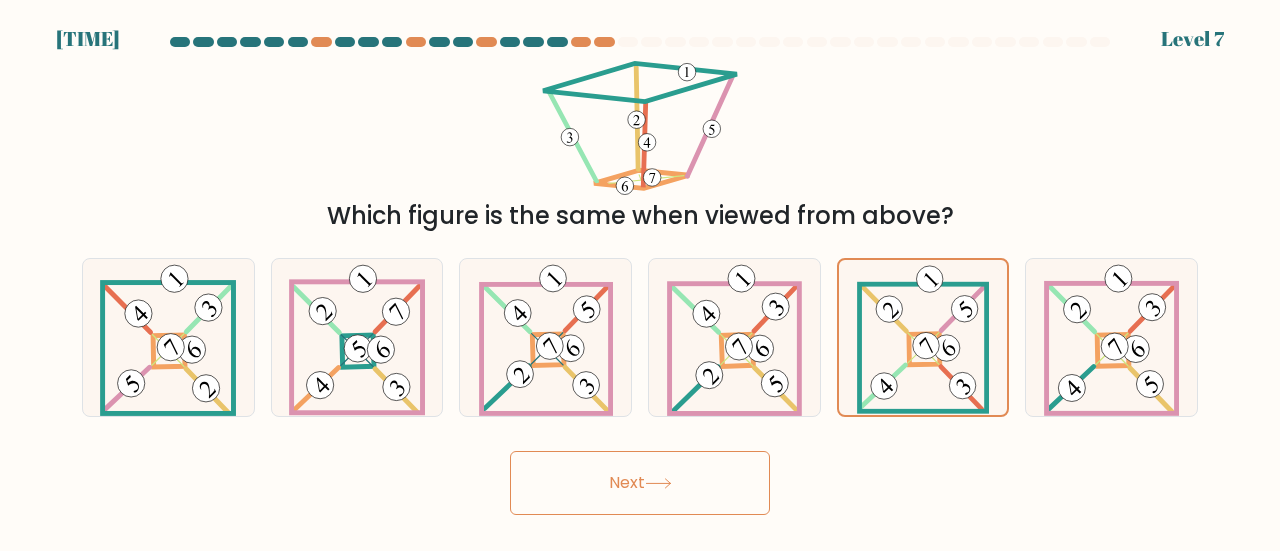 click on "Next" at bounding box center (640, 483) 